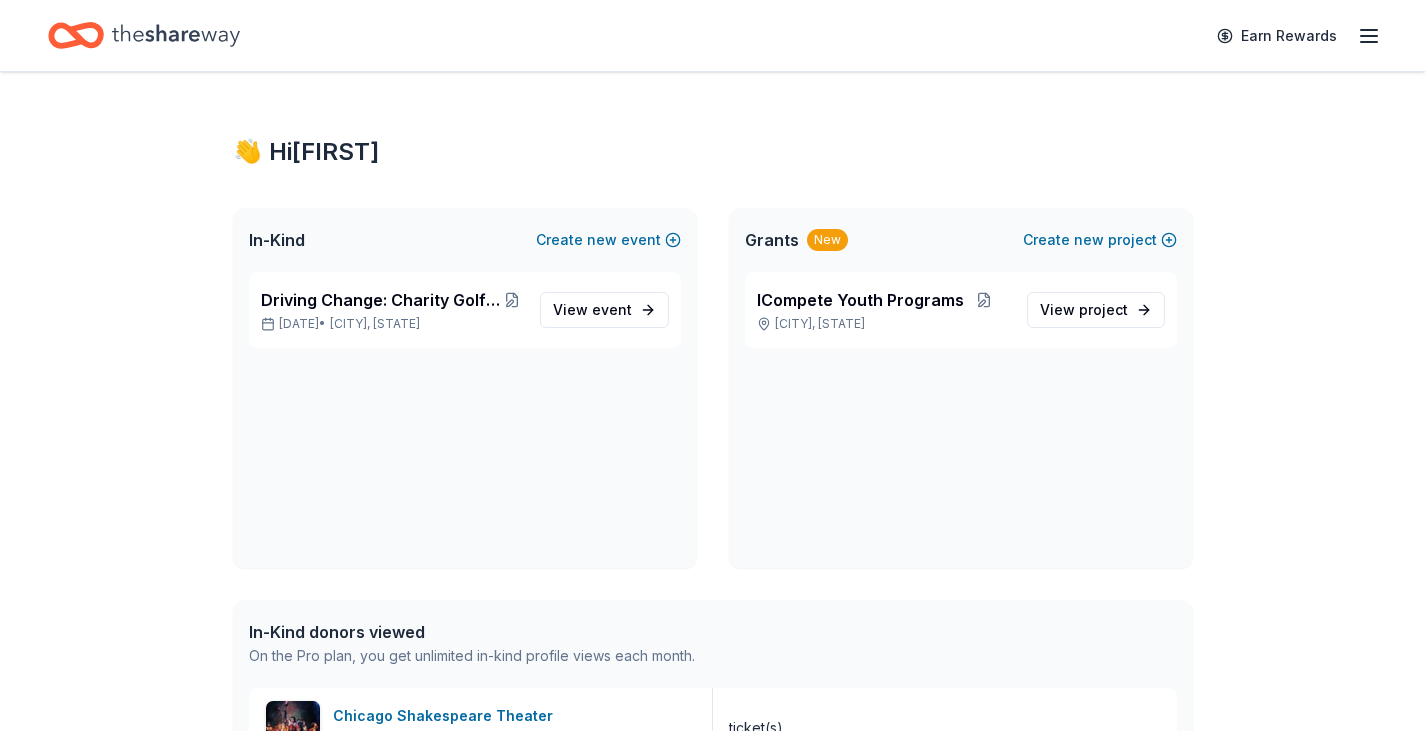 scroll, scrollTop: 0, scrollLeft: 0, axis: both 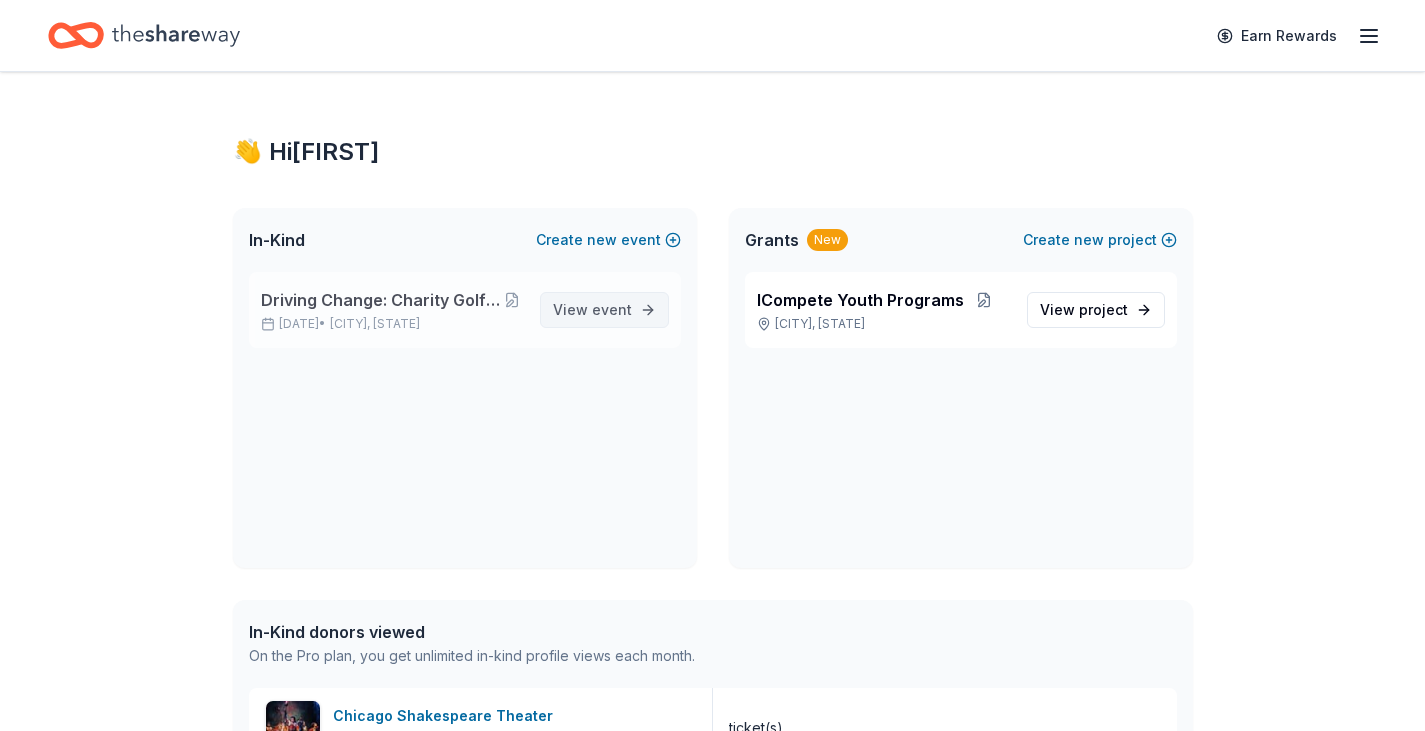 click on "event" at bounding box center (612, 309) 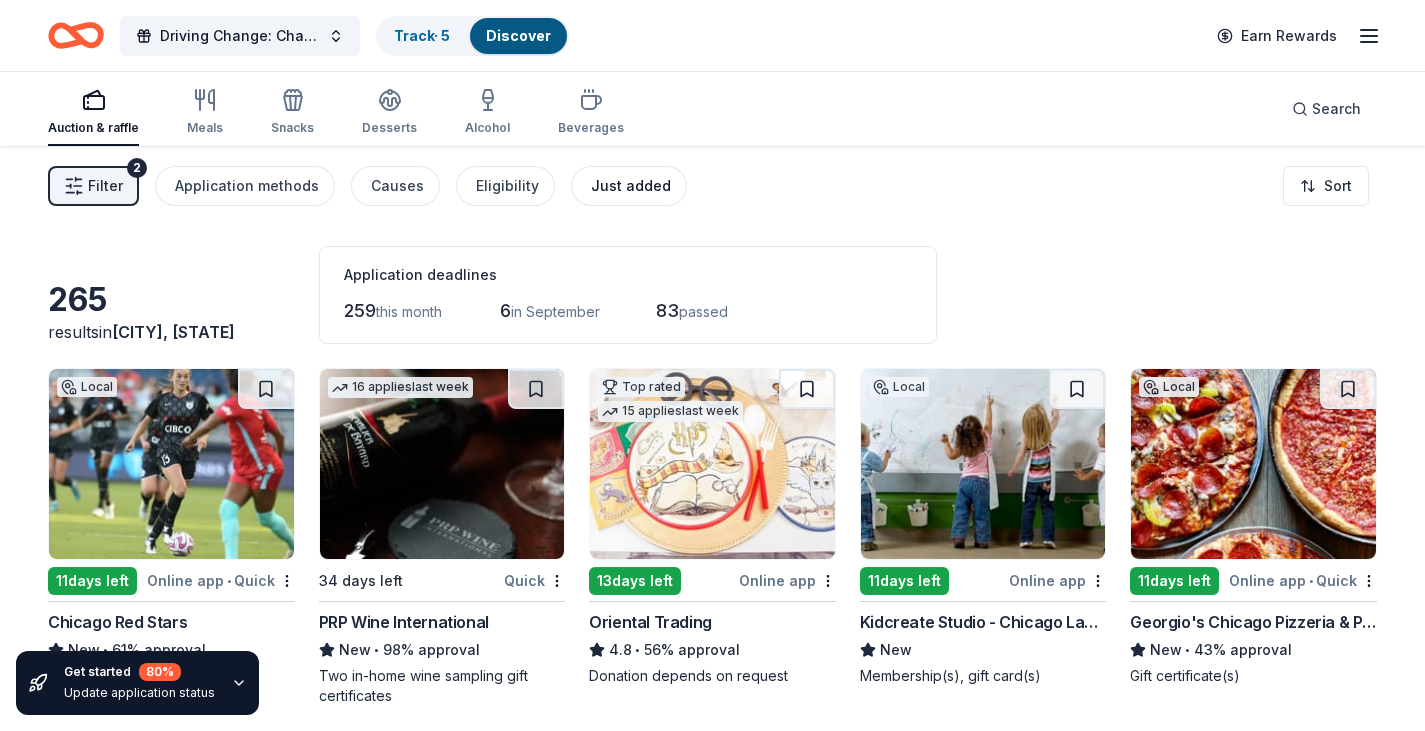 click on "Just added" at bounding box center (631, 186) 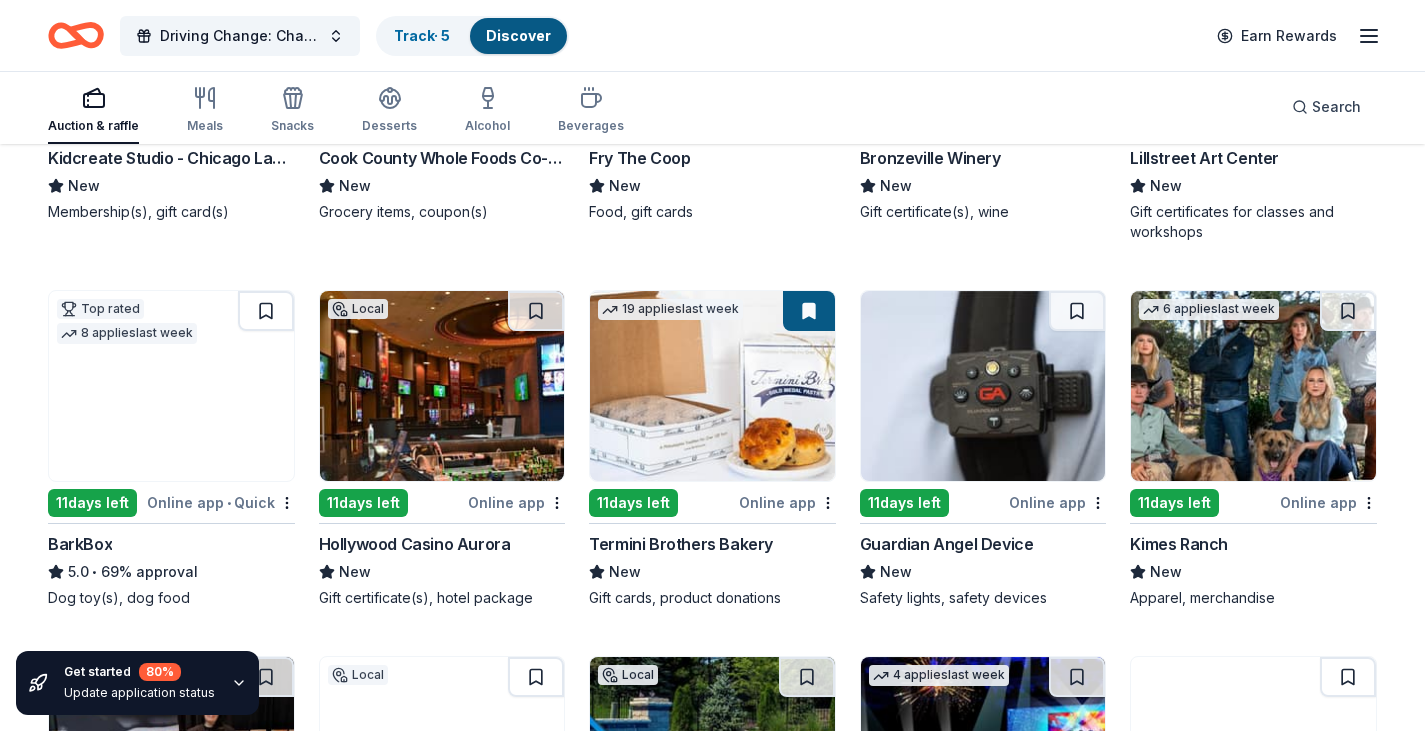 scroll, scrollTop: 825, scrollLeft: 0, axis: vertical 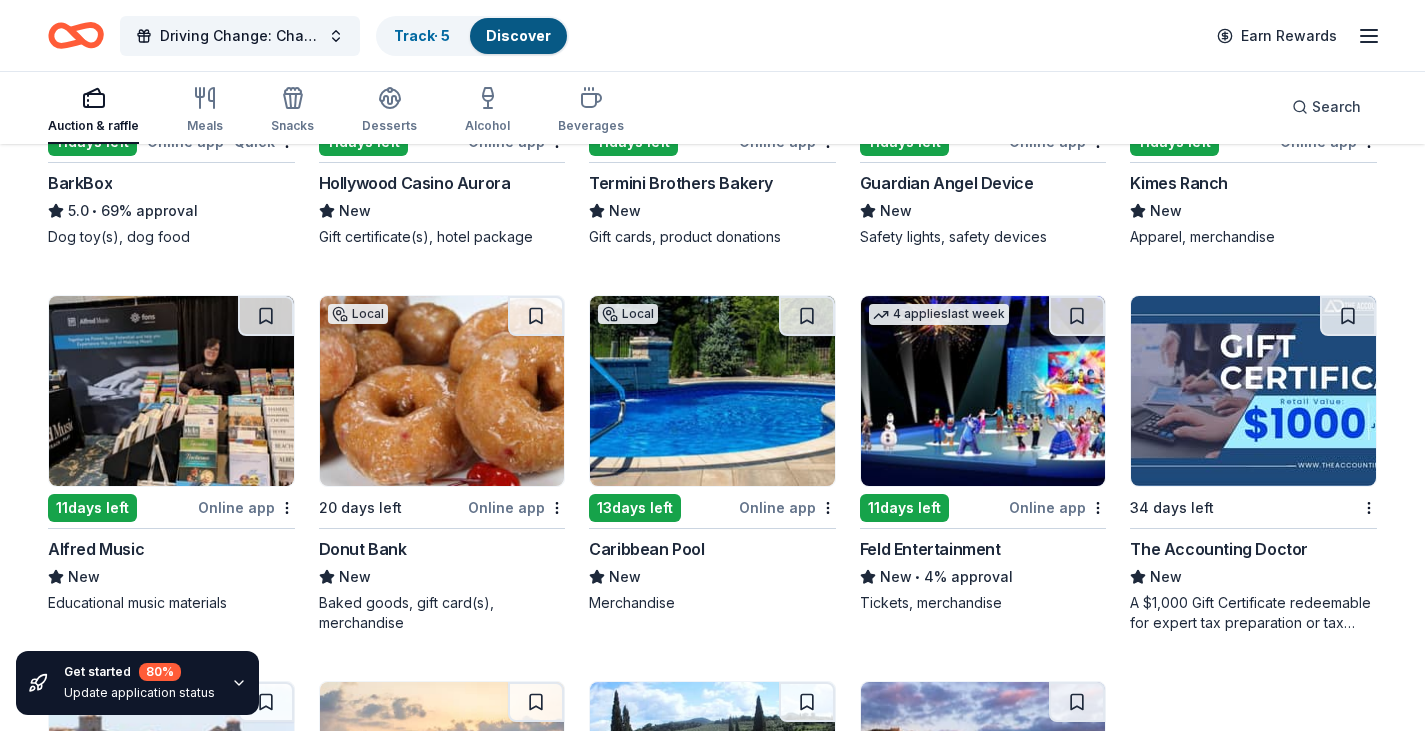 drag, startPoint x: 1419, startPoint y: 514, endPoint x: 1407, endPoint y: 539, distance: 27.730848 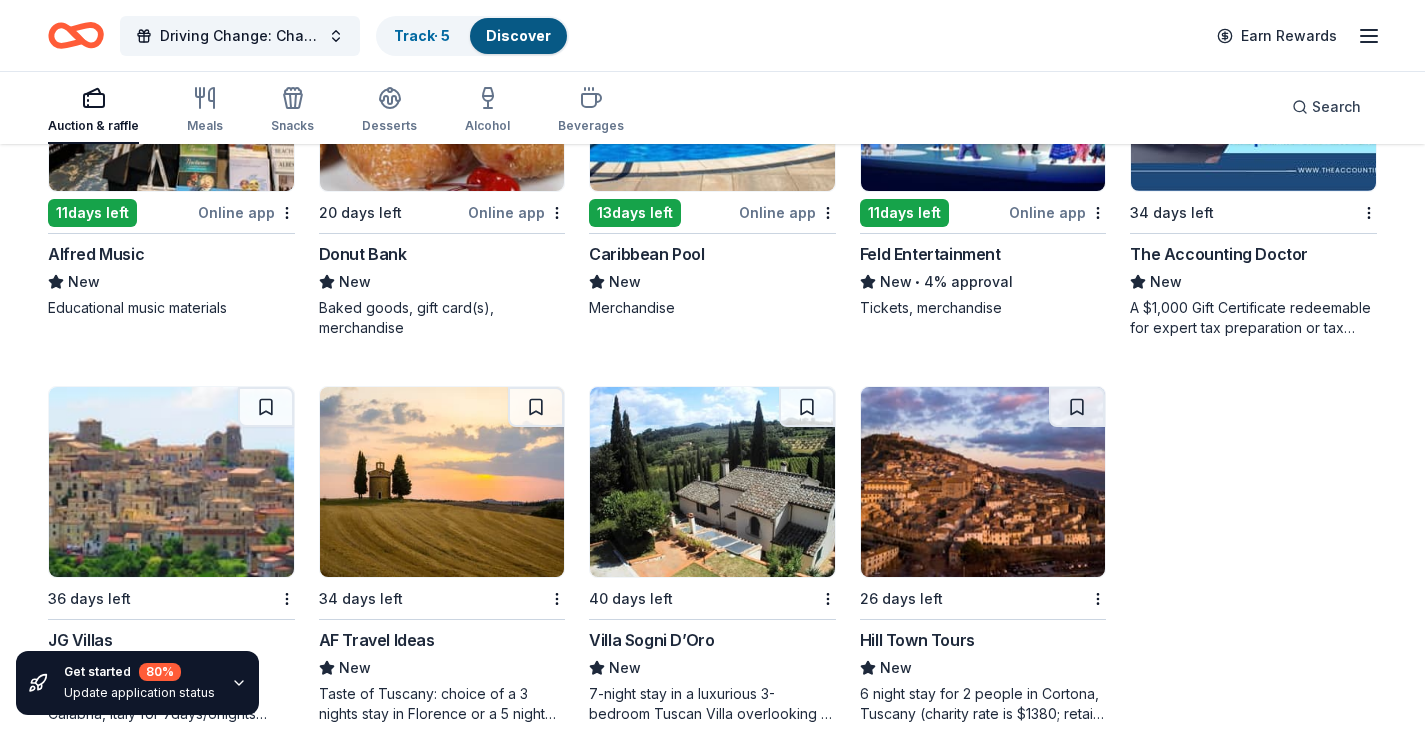 scroll, scrollTop: 1153, scrollLeft: 0, axis: vertical 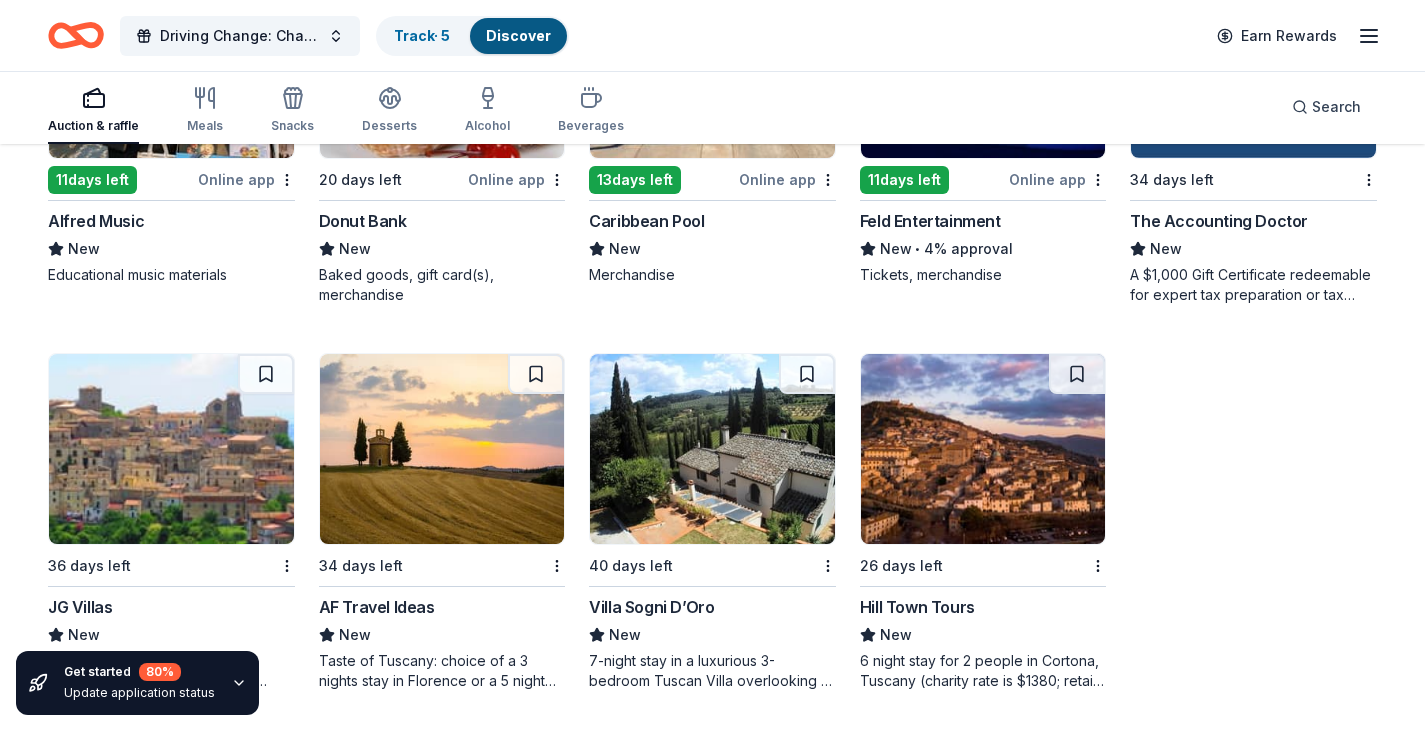 drag, startPoint x: 1423, startPoint y: 726, endPoint x: 1417, endPoint y: 750, distance: 24.738634 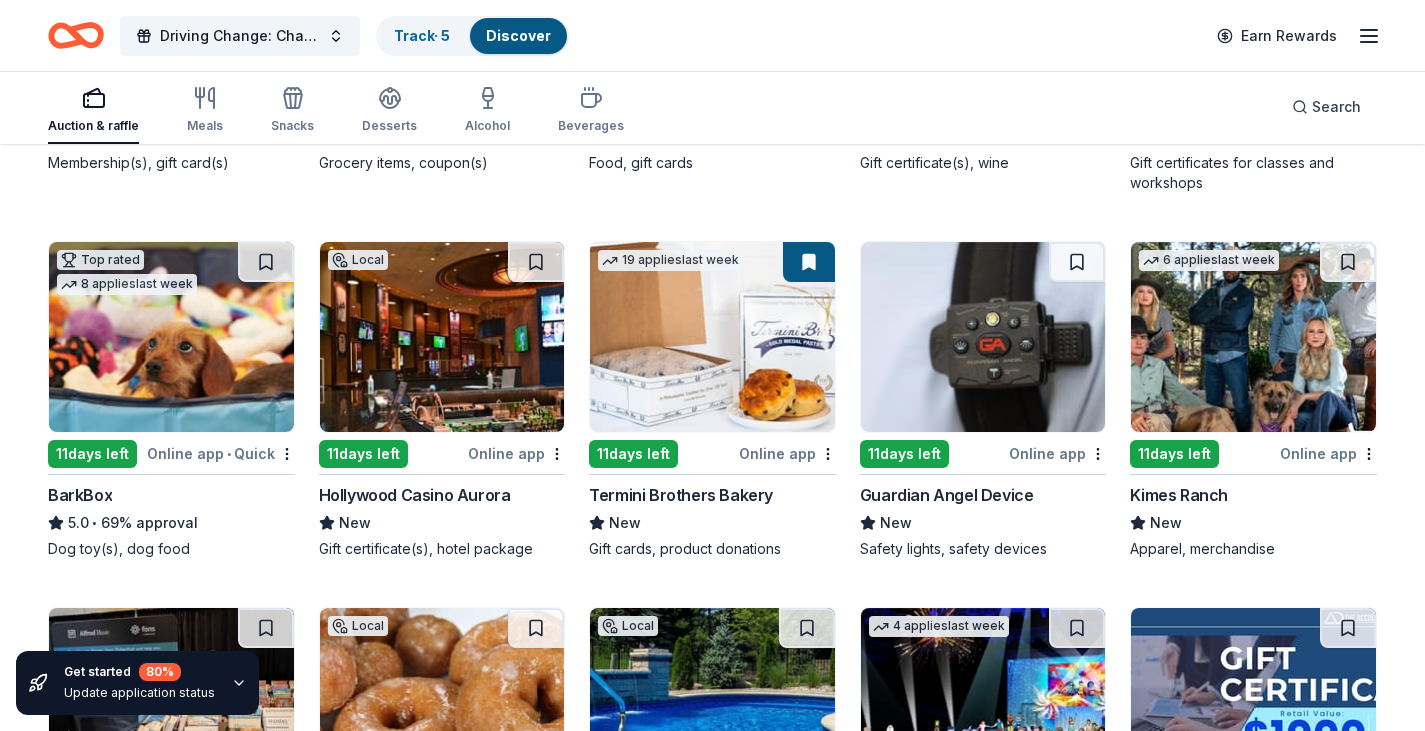 scroll, scrollTop: 291, scrollLeft: 0, axis: vertical 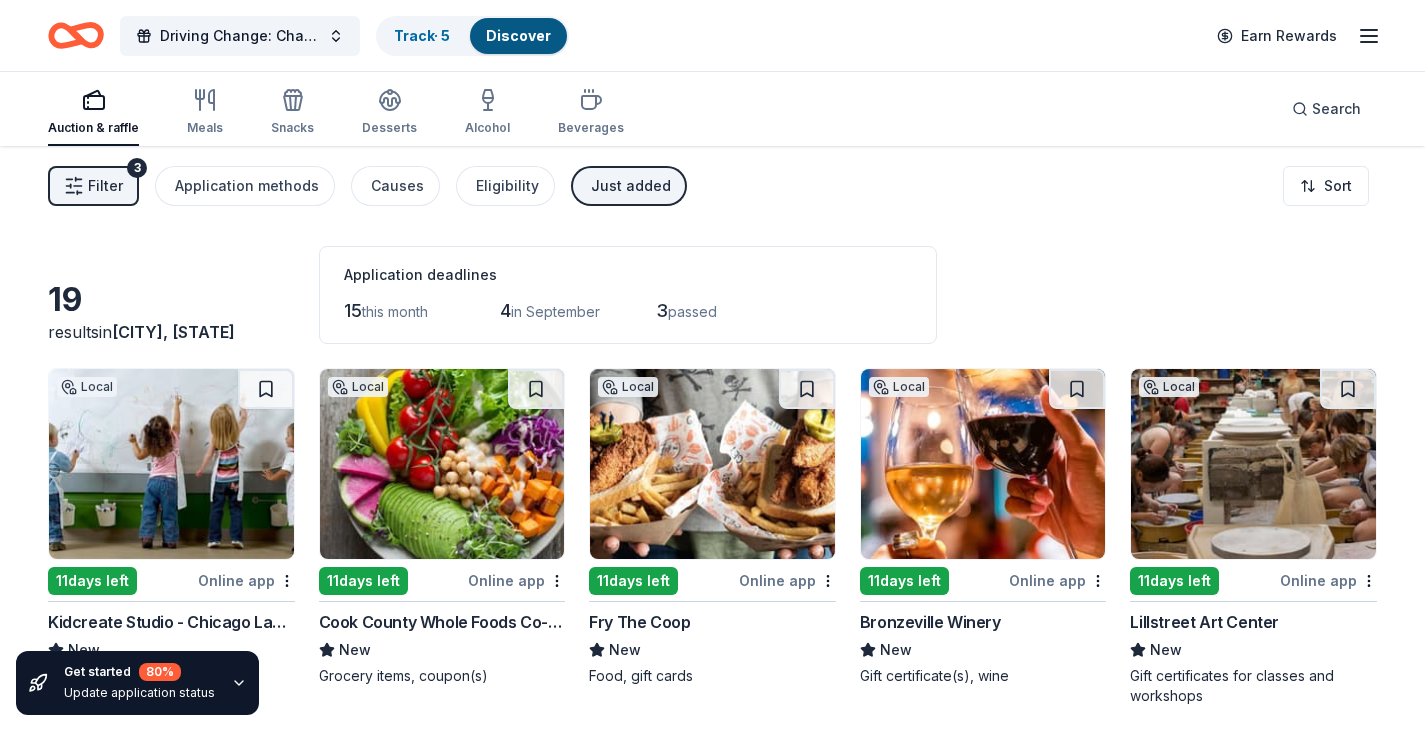 click on "Just added" at bounding box center (629, 186) 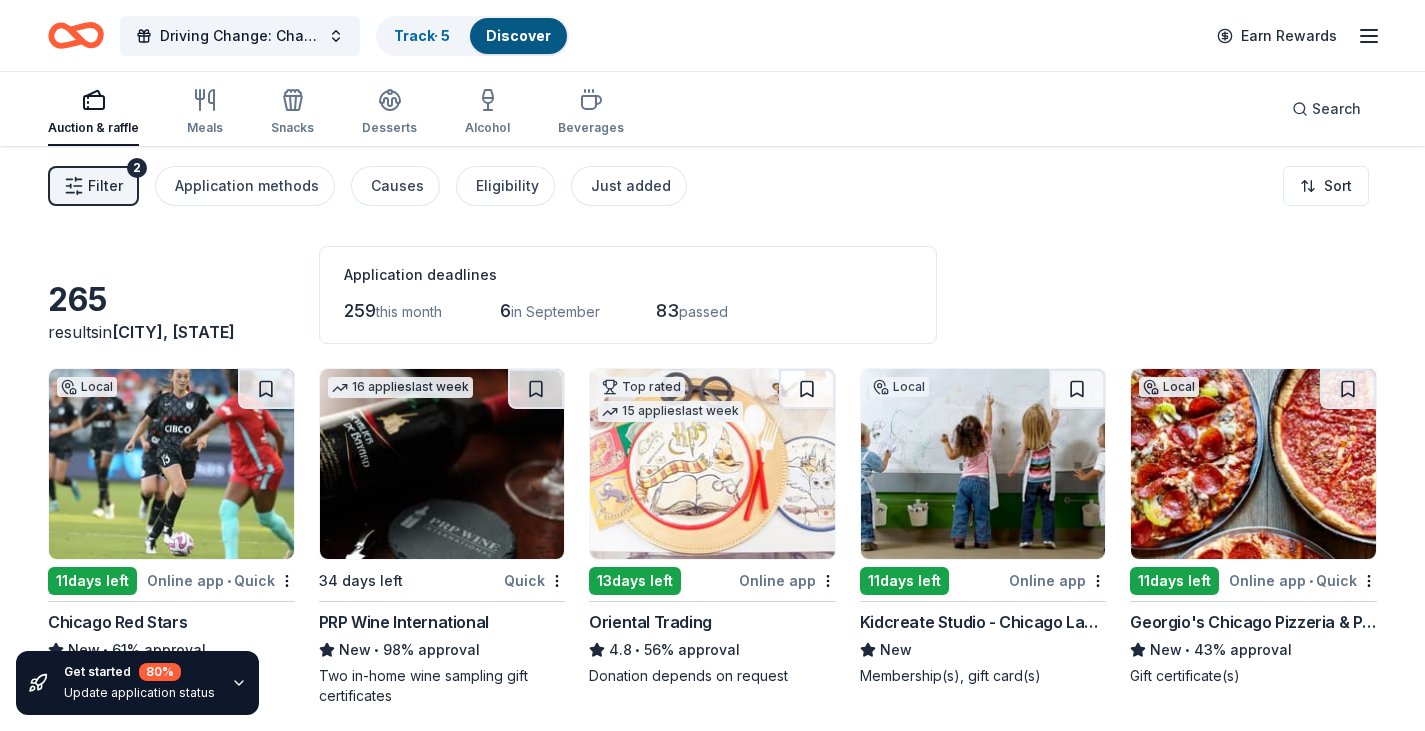 click 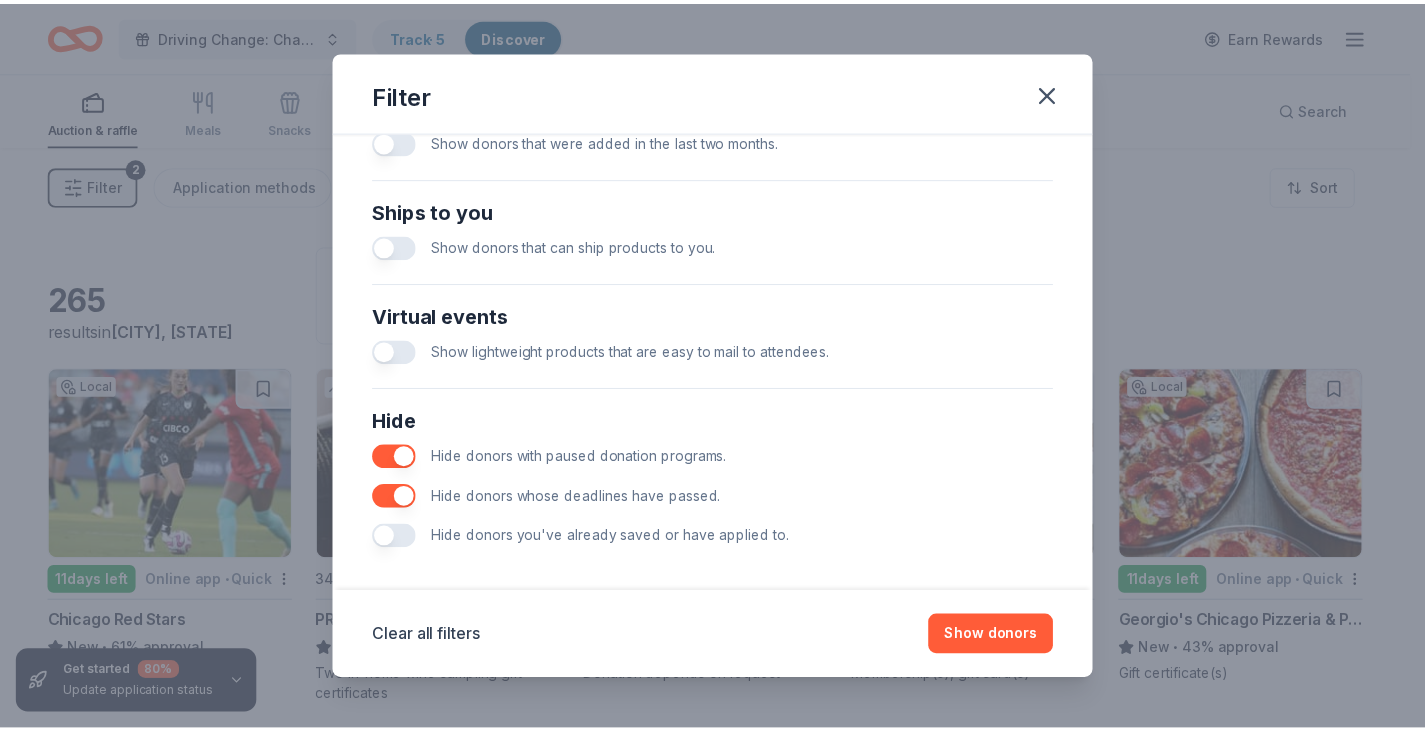 scroll, scrollTop: 847, scrollLeft: 0, axis: vertical 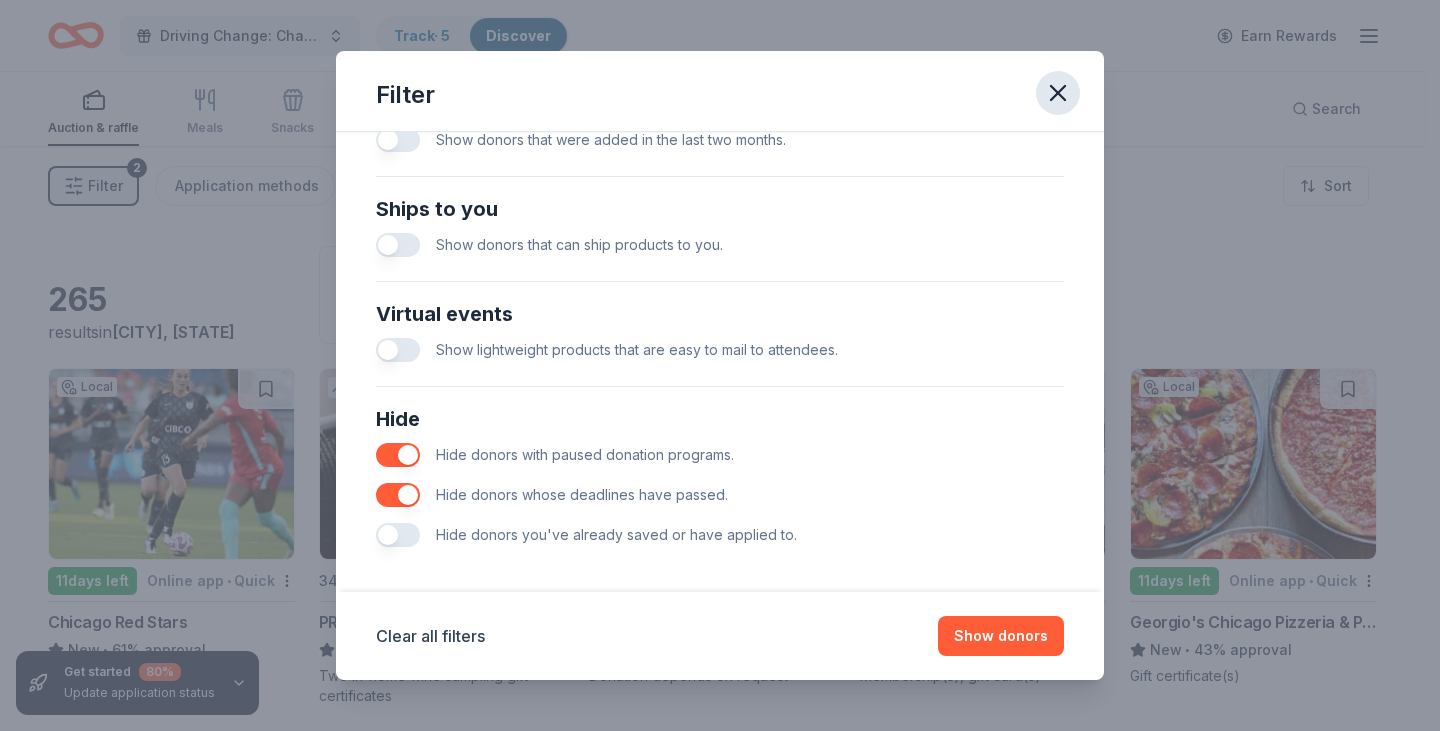 click 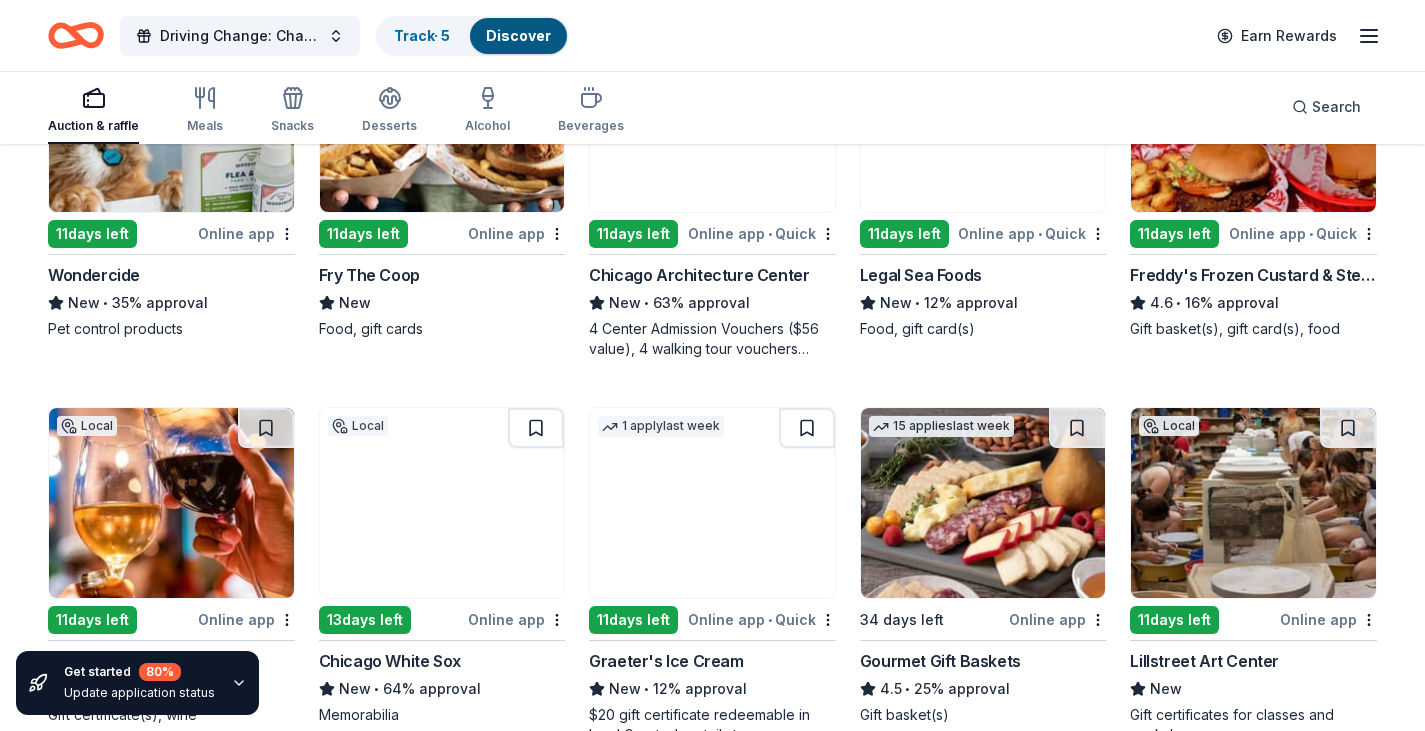 scroll, scrollTop: 1143, scrollLeft: 0, axis: vertical 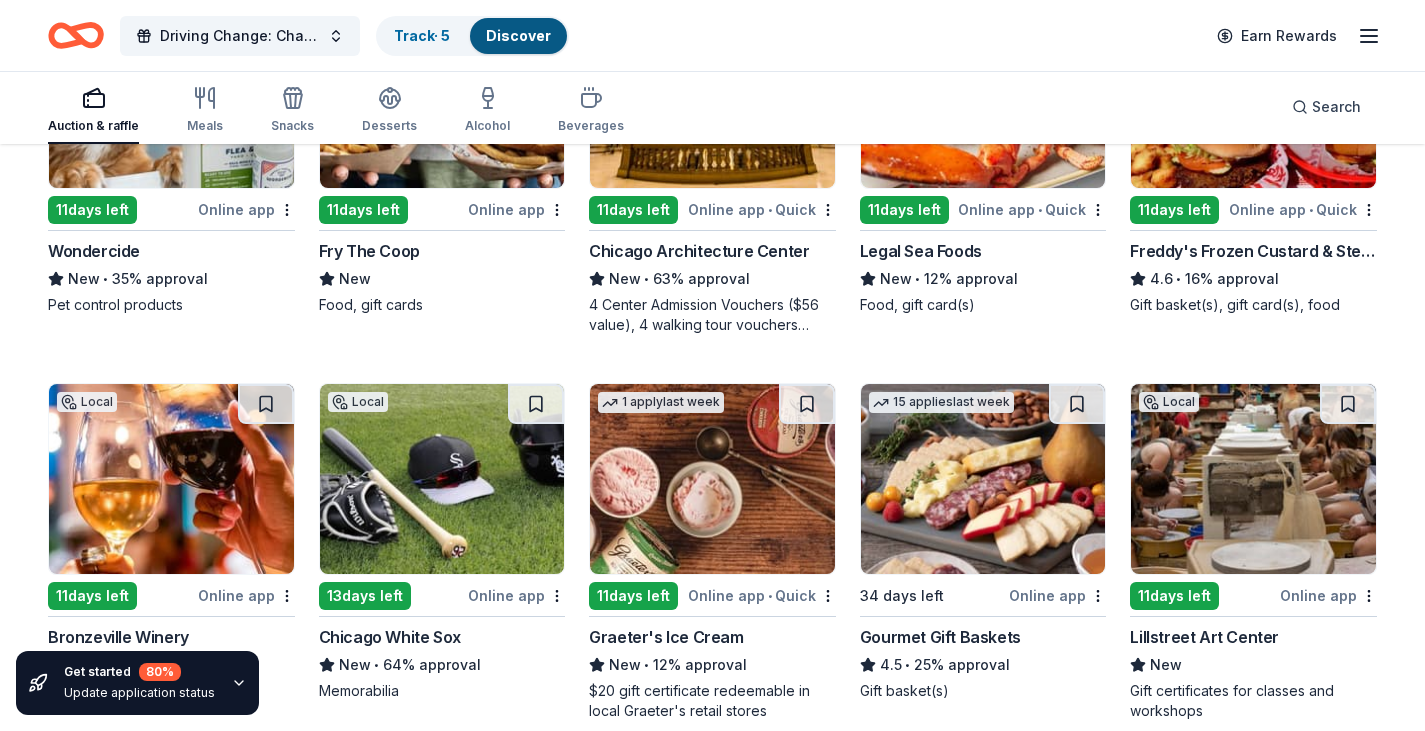 click on "265 results  in  Deer Park, IL Application deadlines 259  this month 6  in September 83  passed Local 11  days left Online app • Quick Chicago Red Stars New • 61% approval Ticket(s) 16   applies  last week 34 days left Quick PRP Wine International New • 98% approval Two in-home wine sampling gift certificates Top rated 15   applies  last week 13  days left Online app Oriental Trading 4.8 • 56% approval Donation depends on request Local 11  days left Online app Kidcreate Studio - Chicago Lakeview New Membership(s), gift card(s) Local 11  days left Online app • Quick Georgio's Chicago Pizzeria & Pub New • 43% approval Gift certificate(s) 13  days left Online app Go Ape 5.0 • 27% approval Tickets 6   applies  last week 11  days left Online app Let's Roam 4.4 • 90% approval 3 Family Scavenger Hunt Six Pack ($270 Value), 2 Date Night Scavenger Hunt Two Pack ($130 Value) Local 11  days left Online app Cook County Whole Foods Co-op New Grocery items, coupon(s) Local 11  days left Online app • Quick" at bounding box center [712, -58] 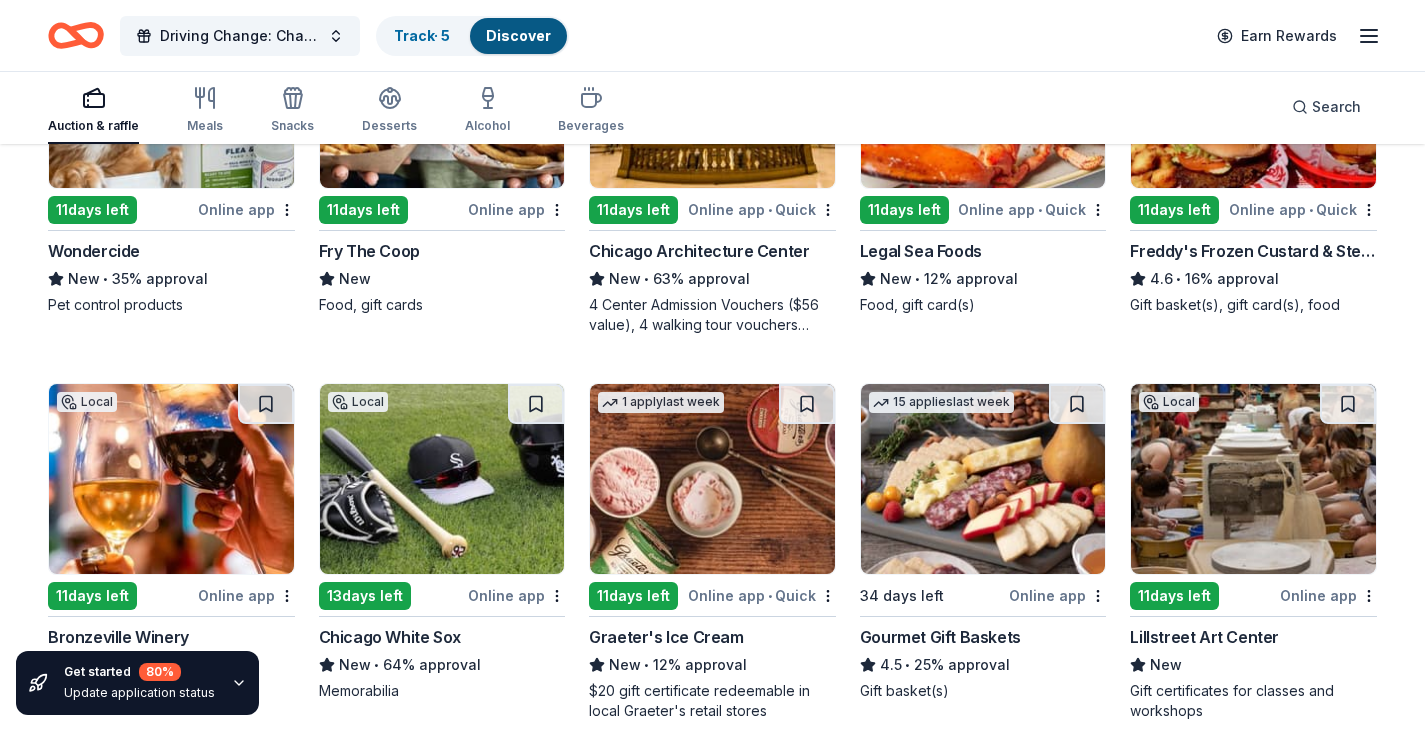 click at bounding box center (983, 479) 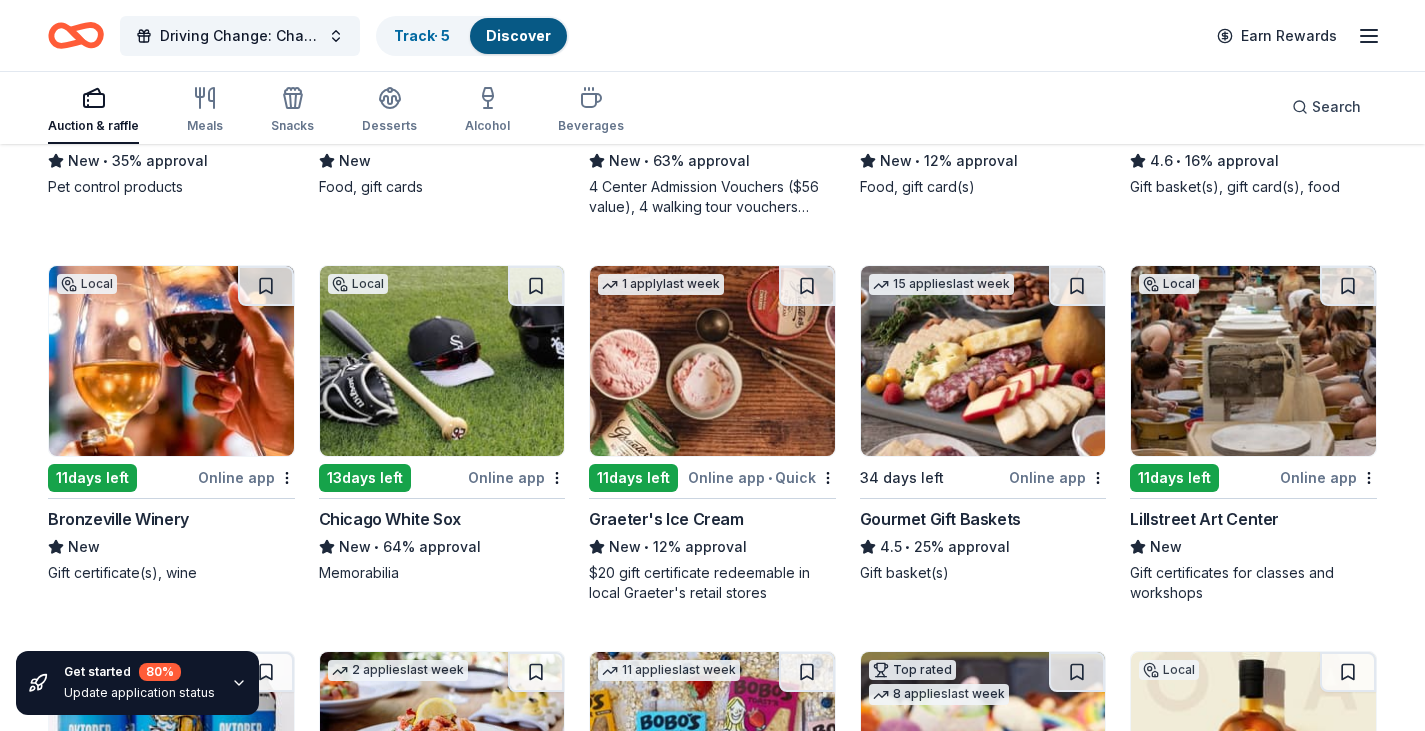 scroll, scrollTop: 1551, scrollLeft: 0, axis: vertical 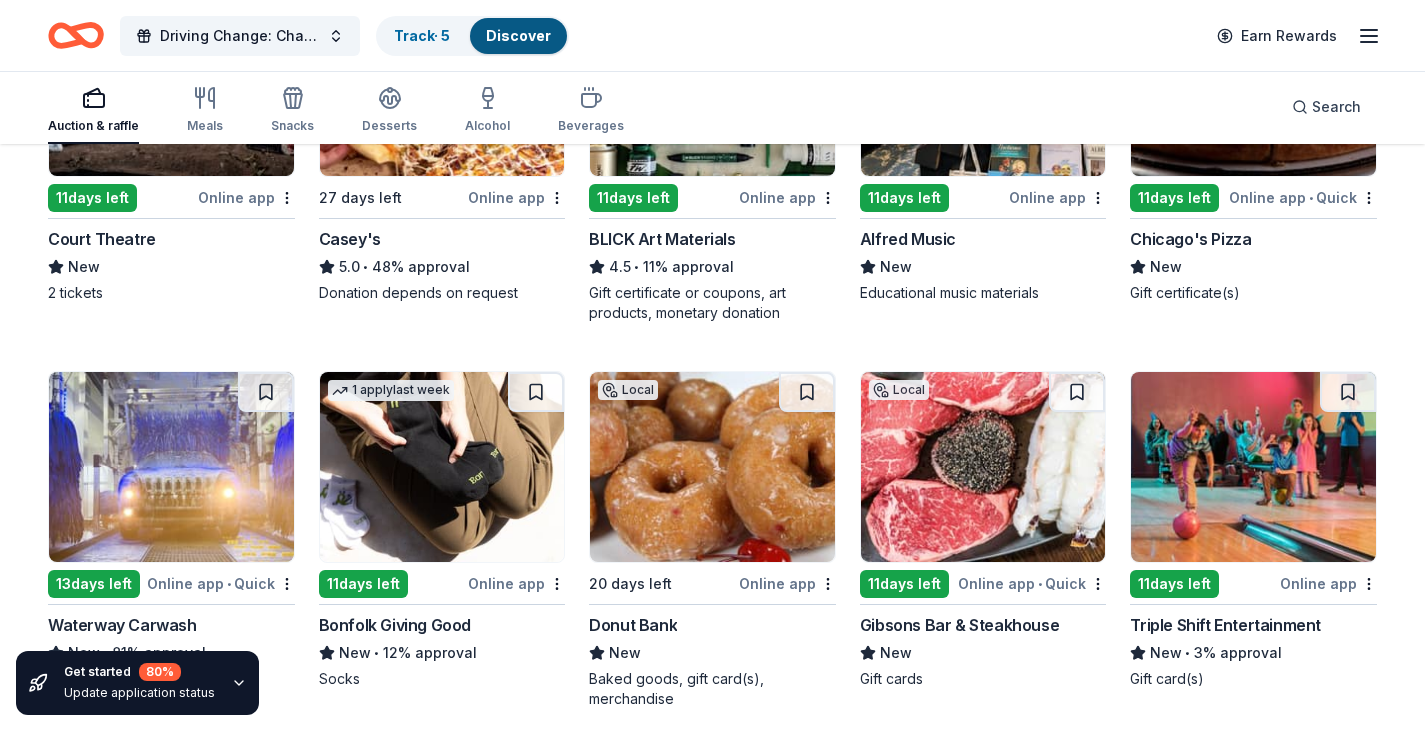 click at bounding box center [1253, 467] 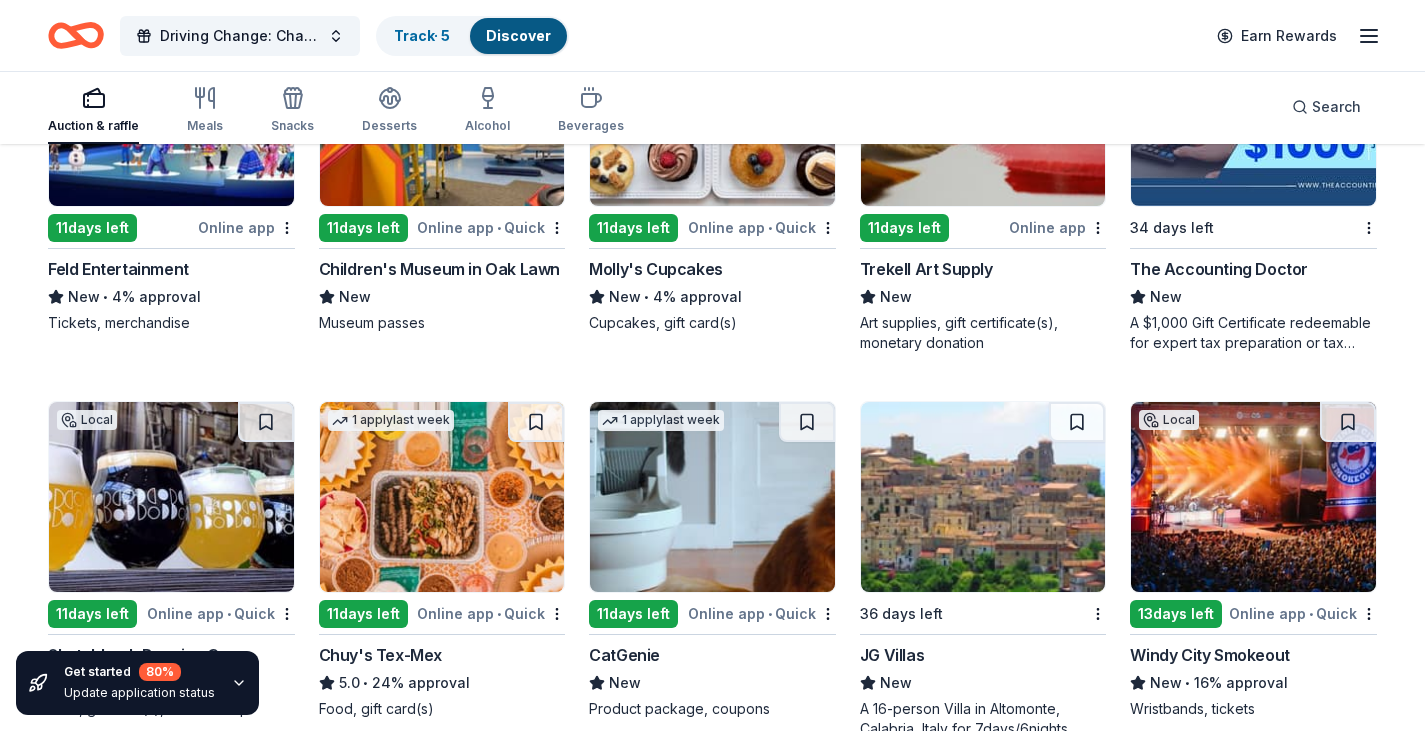 scroll, scrollTop: 4614, scrollLeft: 0, axis: vertical 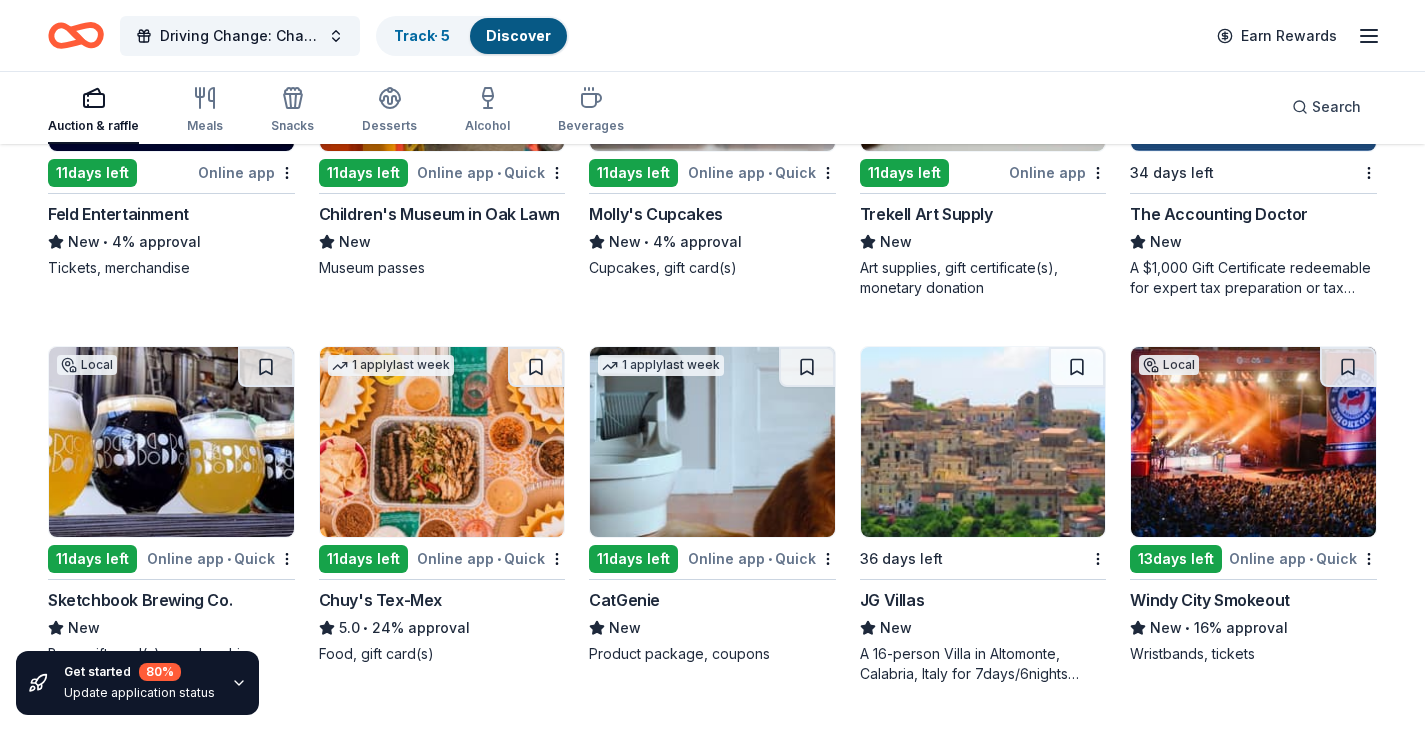 click at bounding box center [442, 442] 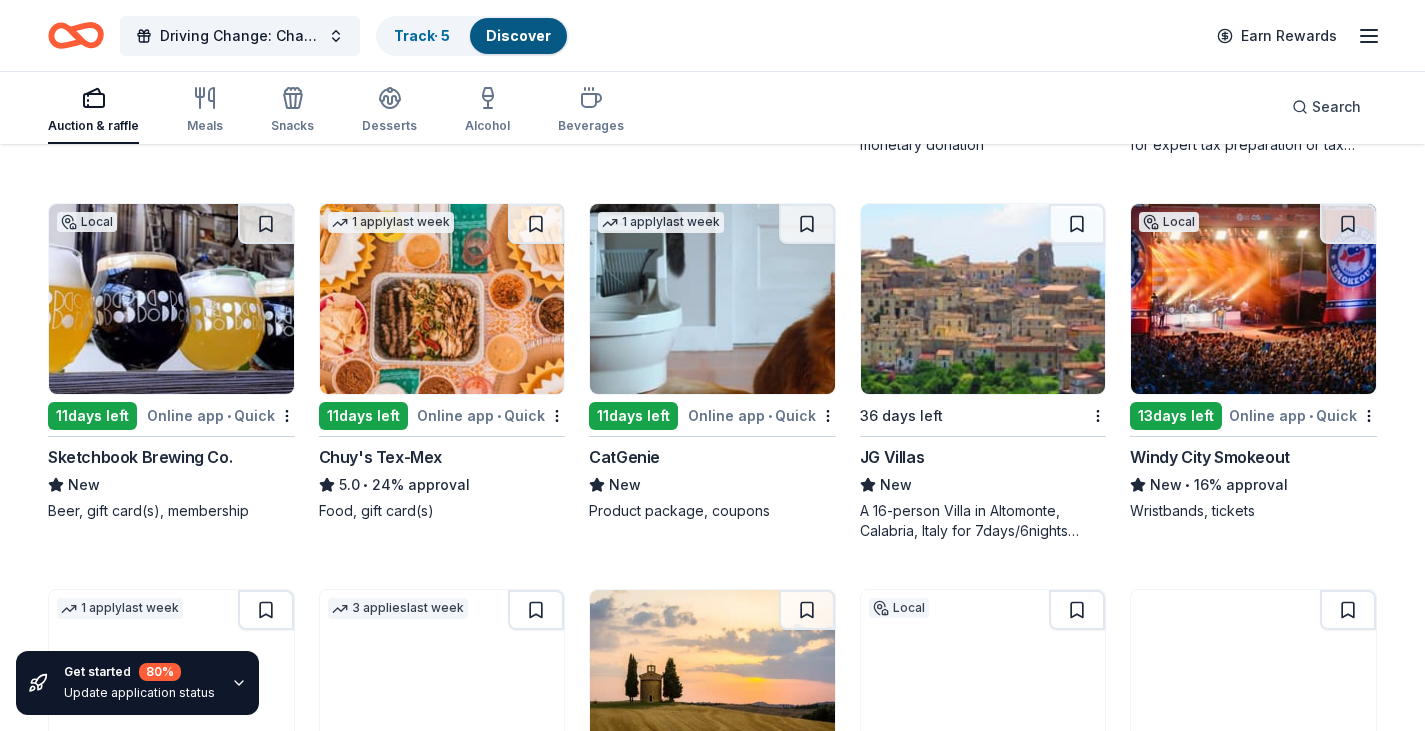 scroll, scrollTop: 5113, scrollLeft: 0, axis: vertical 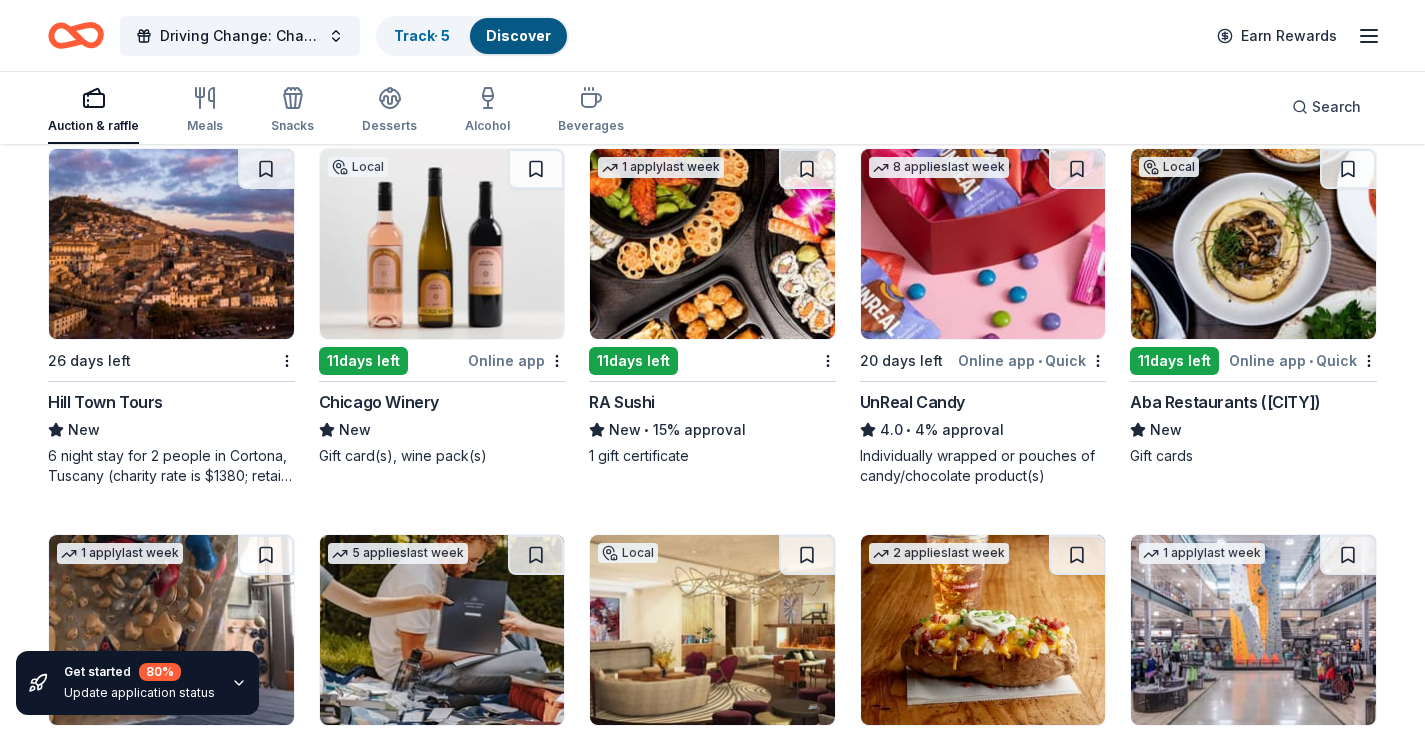 click at bounding box center (712, 244) 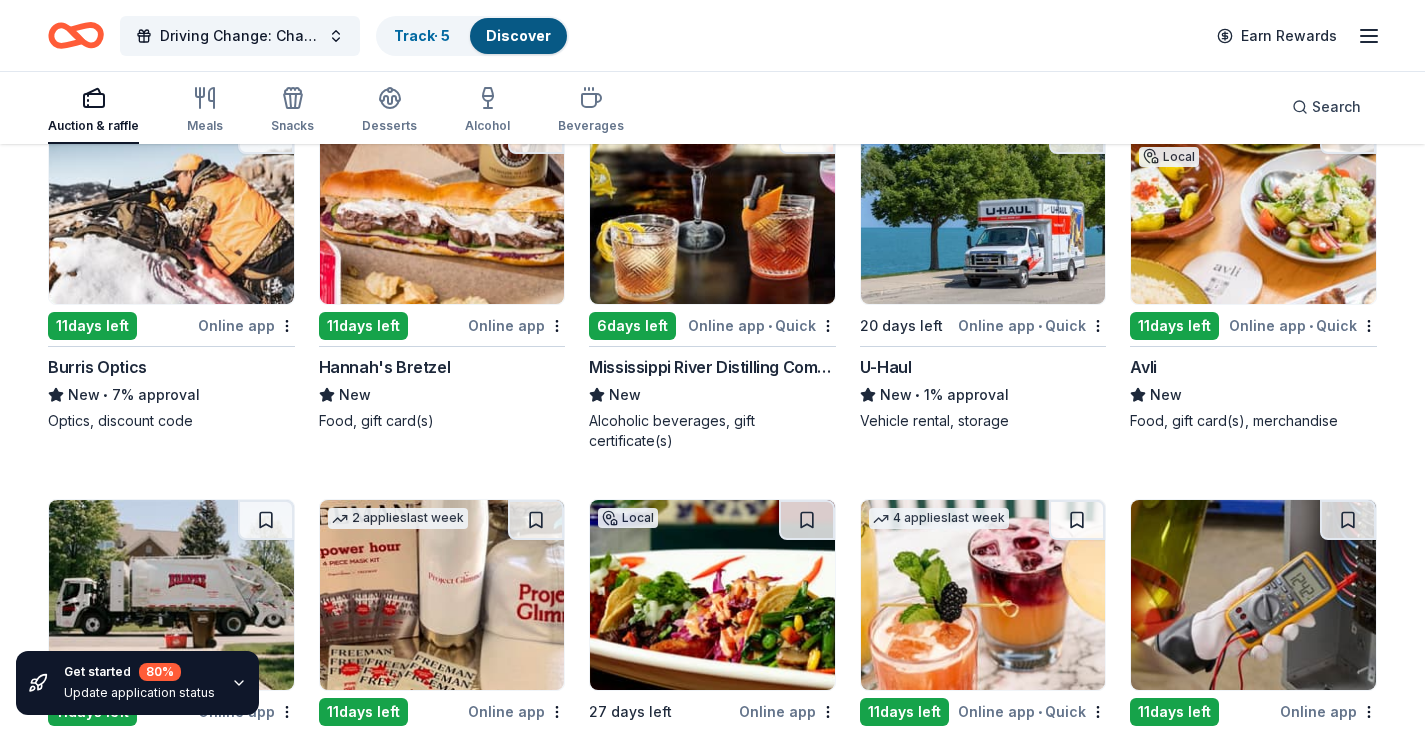 scroll, scrollTop: 7210, scrollLeft: 0, axis: vertical 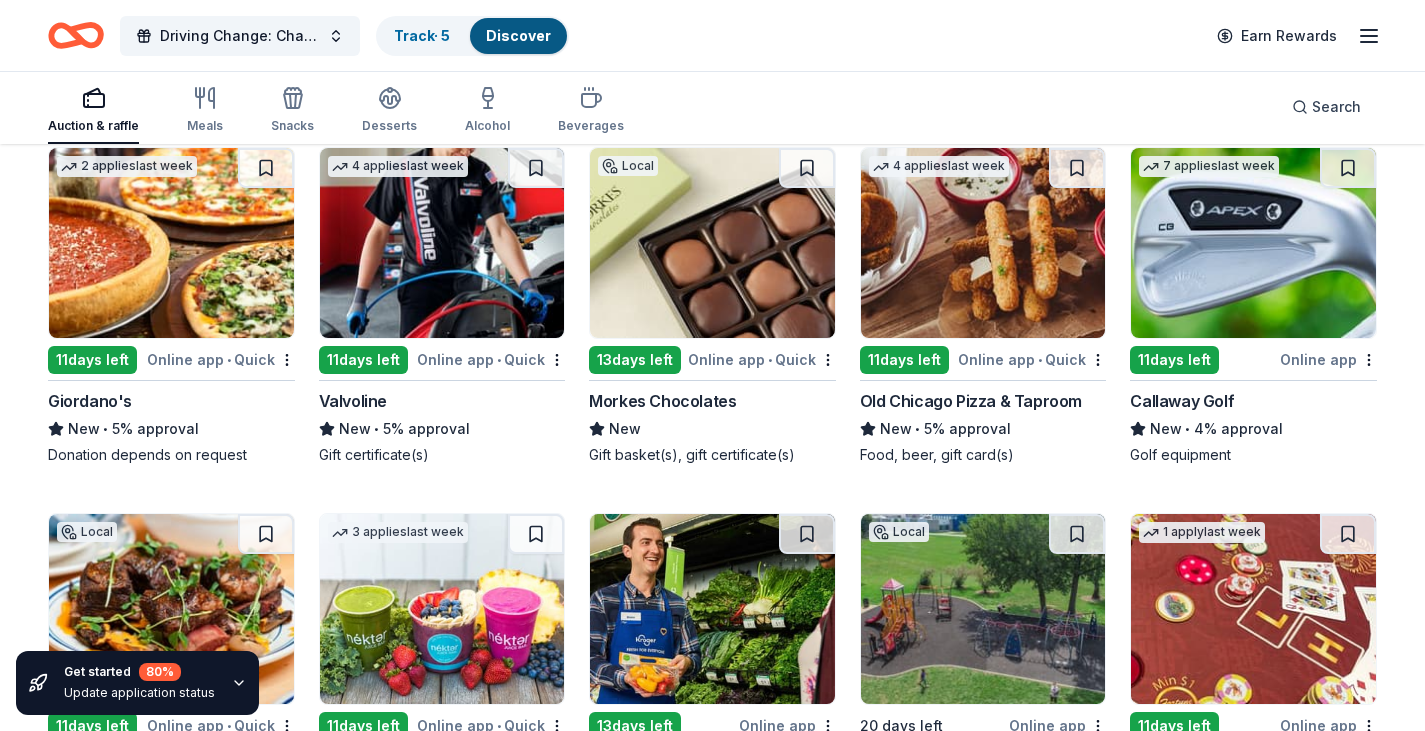click at bounding box center (171, 243) 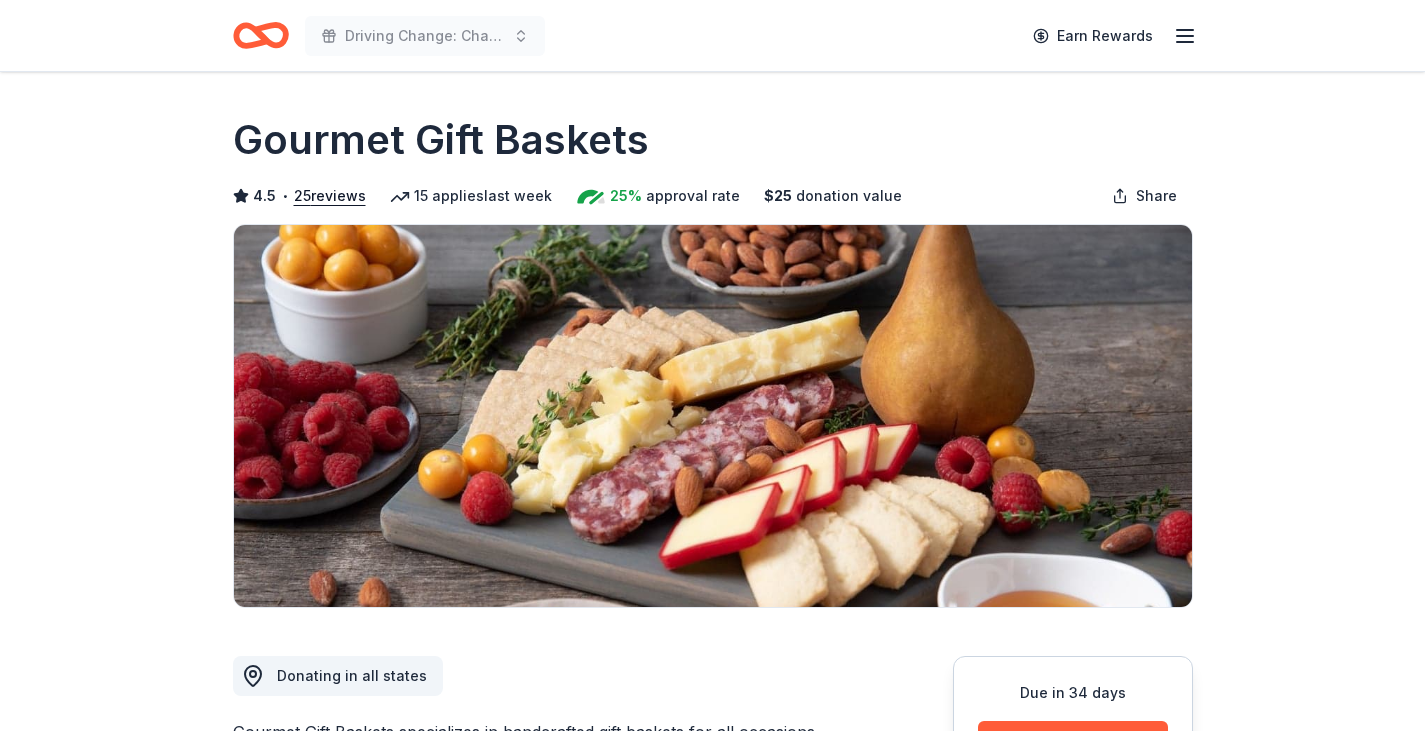scroll, scrollTop: 0, scrollLeft: 0, axis: both 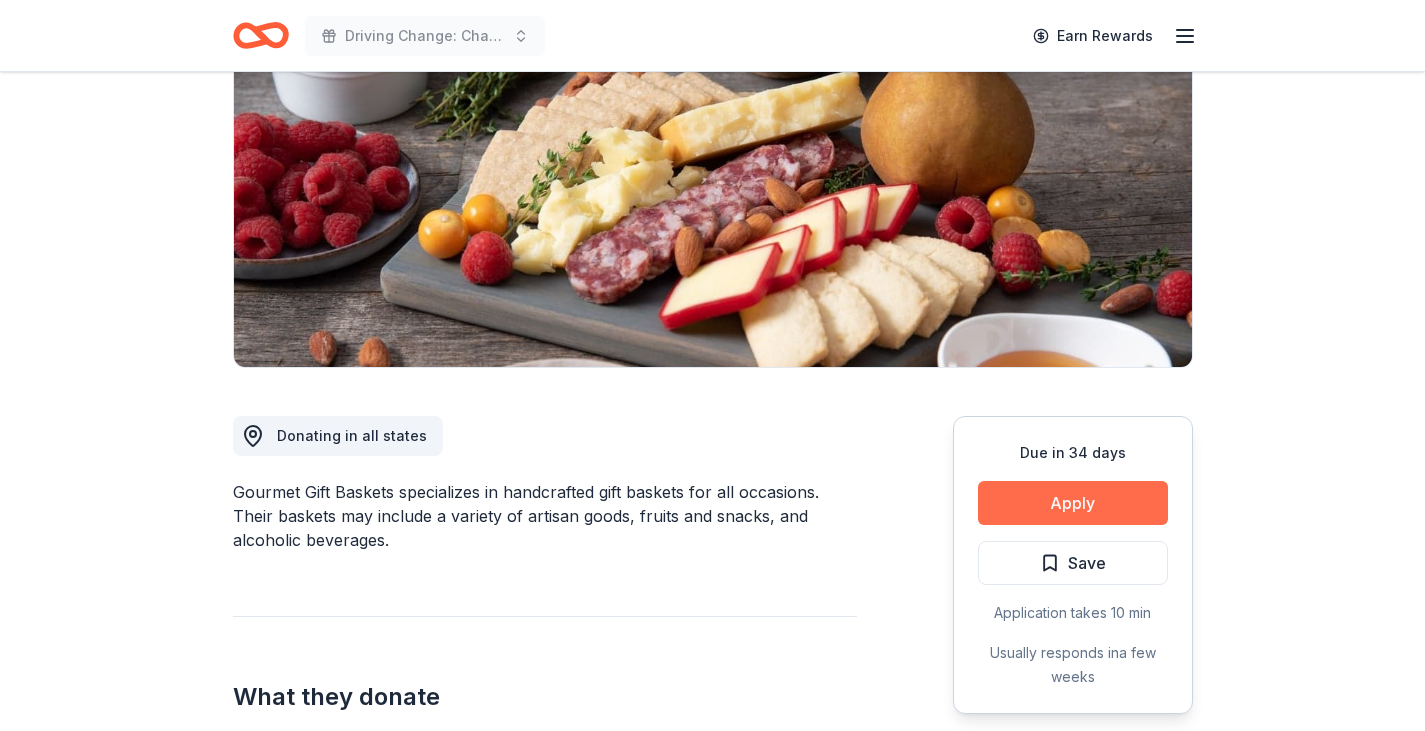 click on "Apply" at bounding box center (1073, 503) 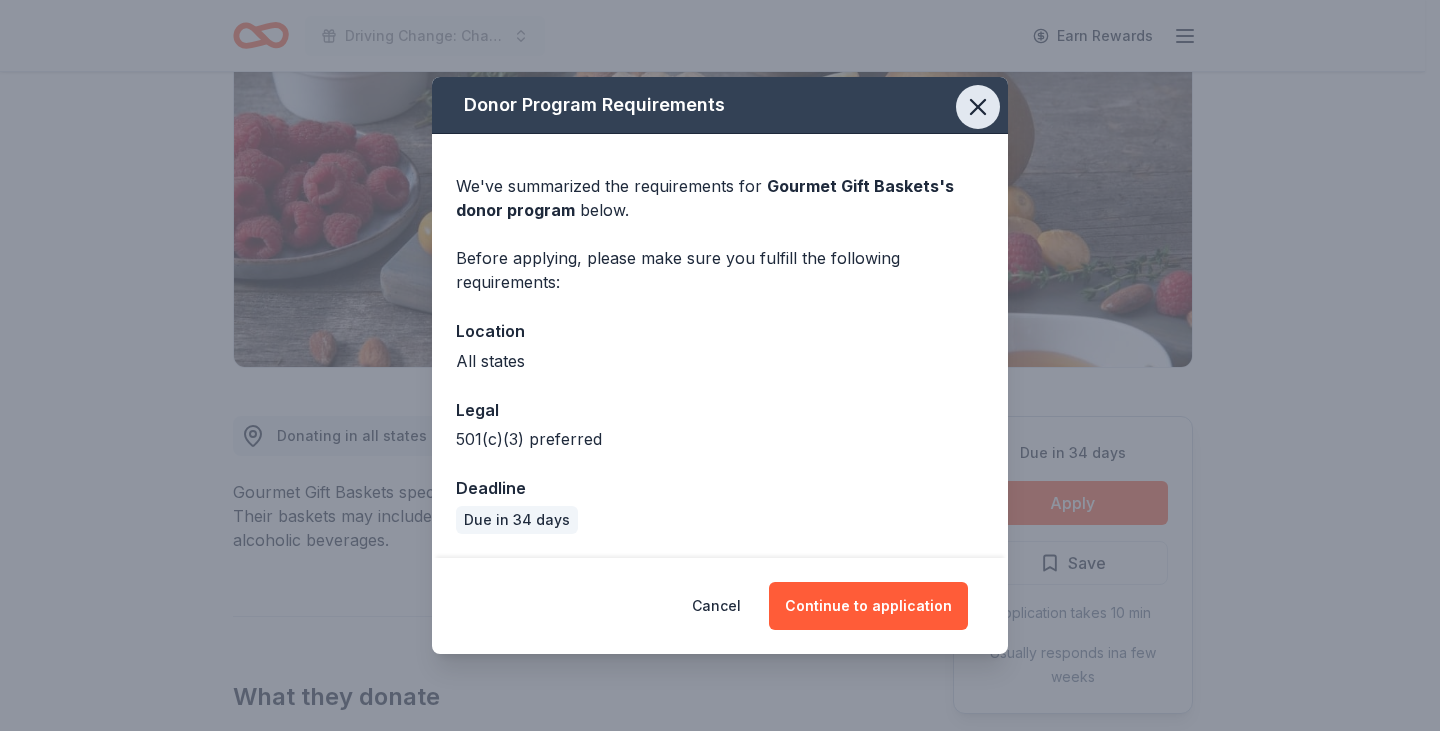 click 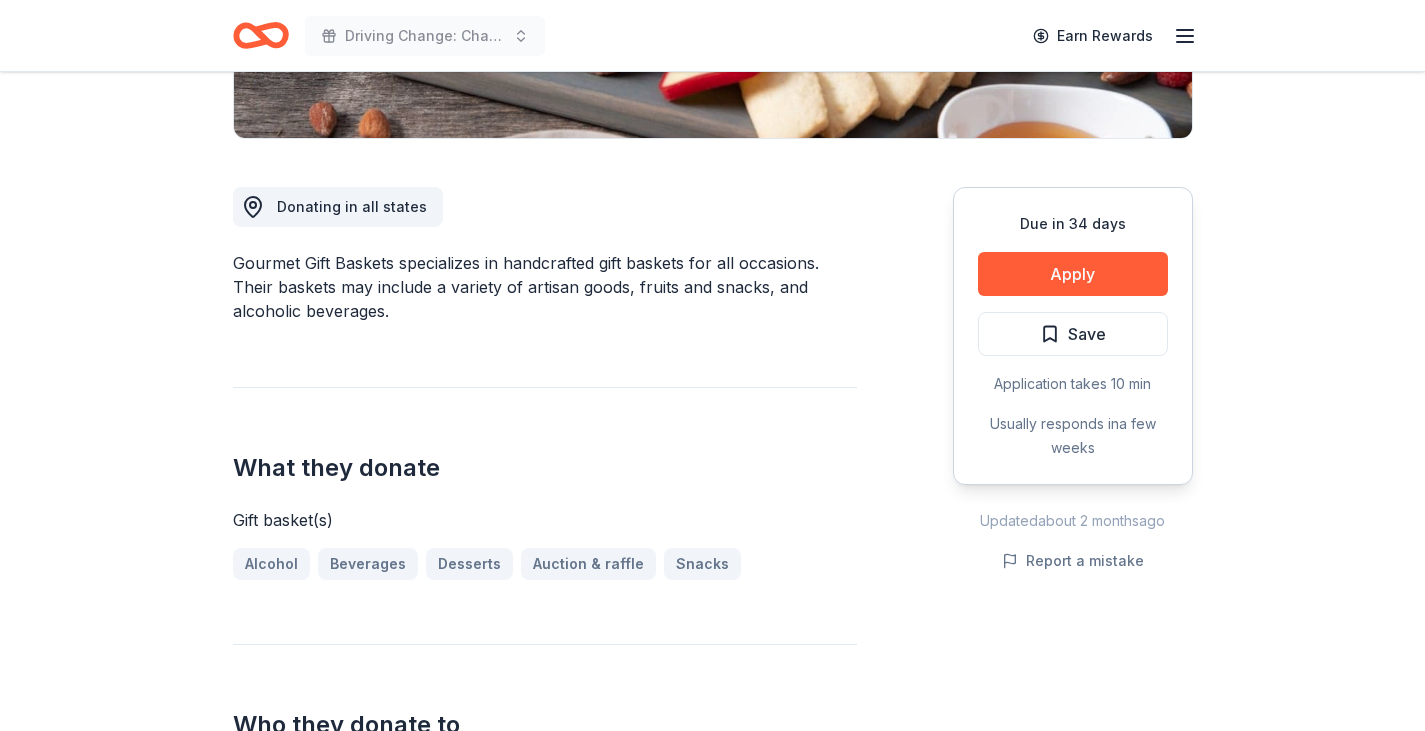 scroll, scrollTop: 476, scrollLeft: 0, axis: vertical 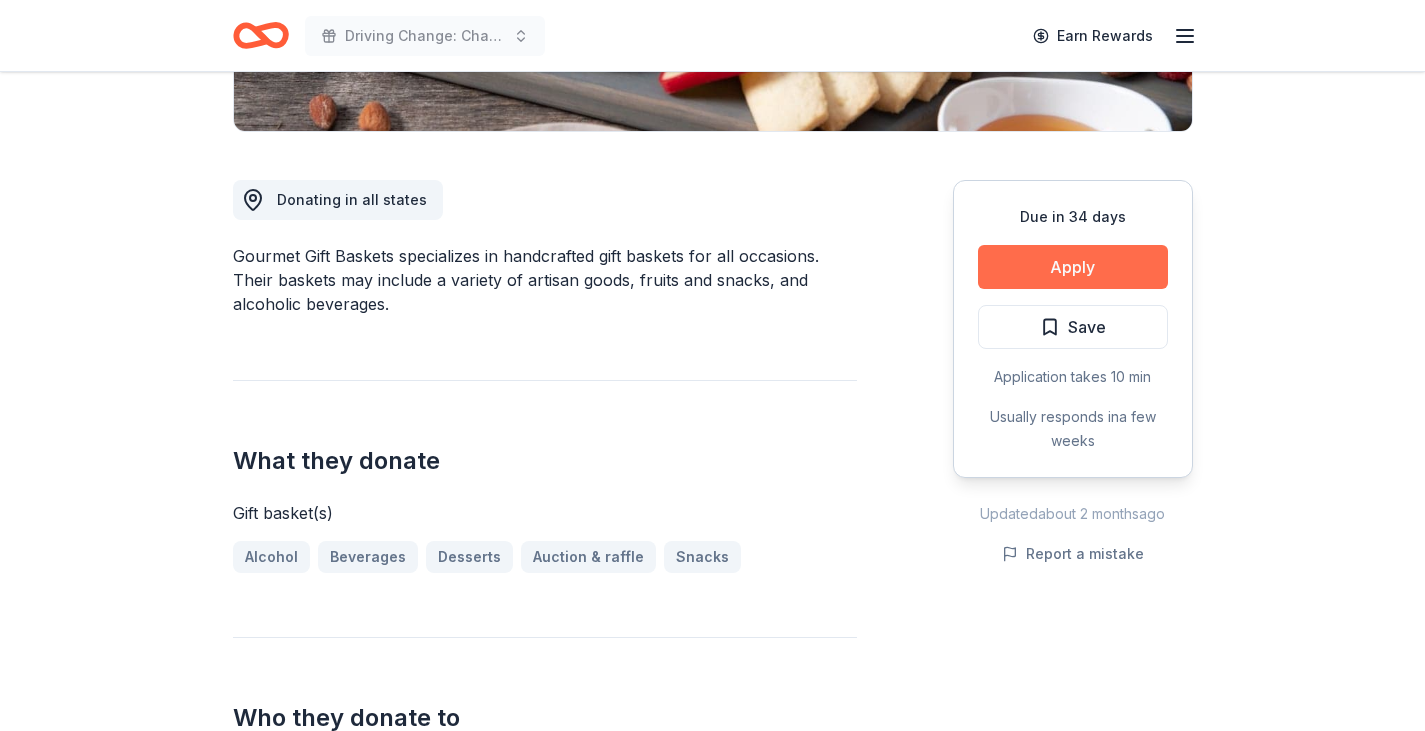 click on "Apply" at bounding box center [1073, 267] 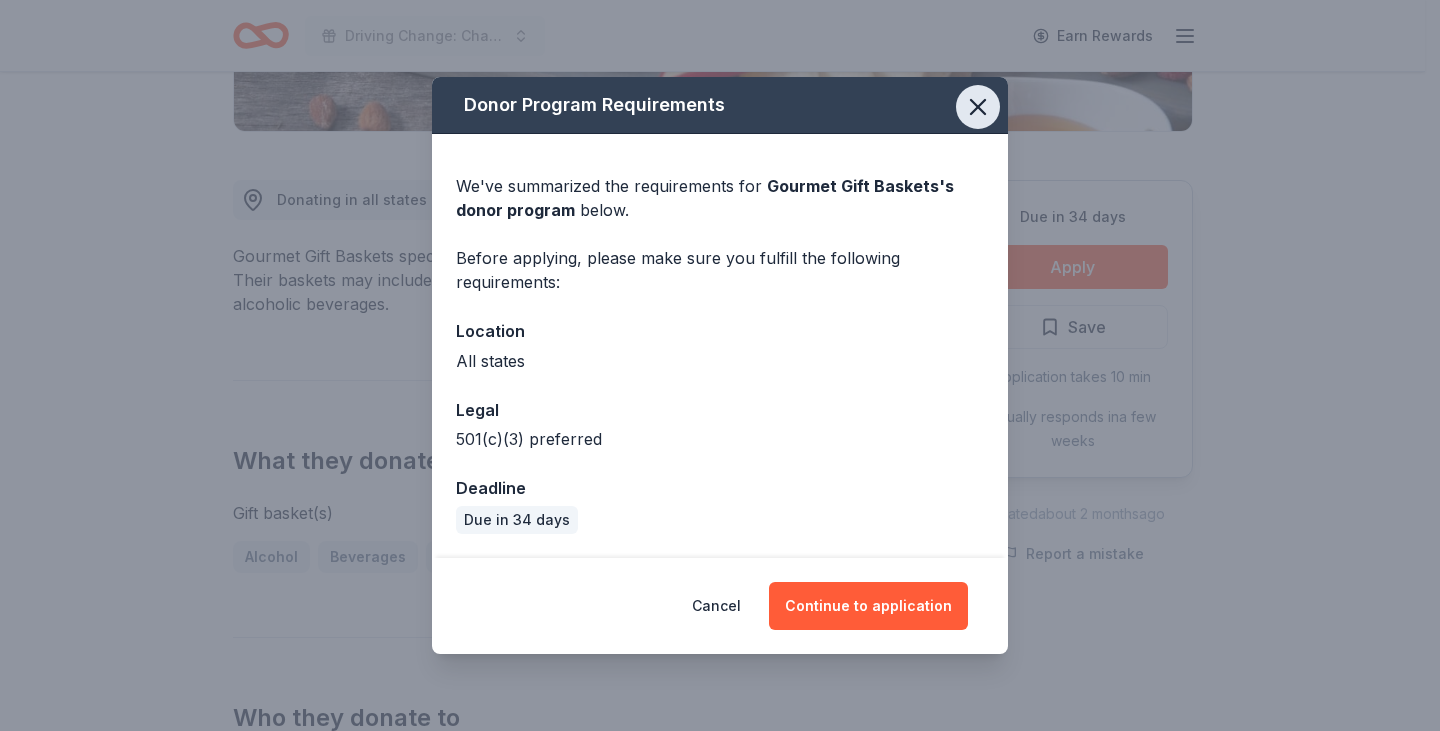 click 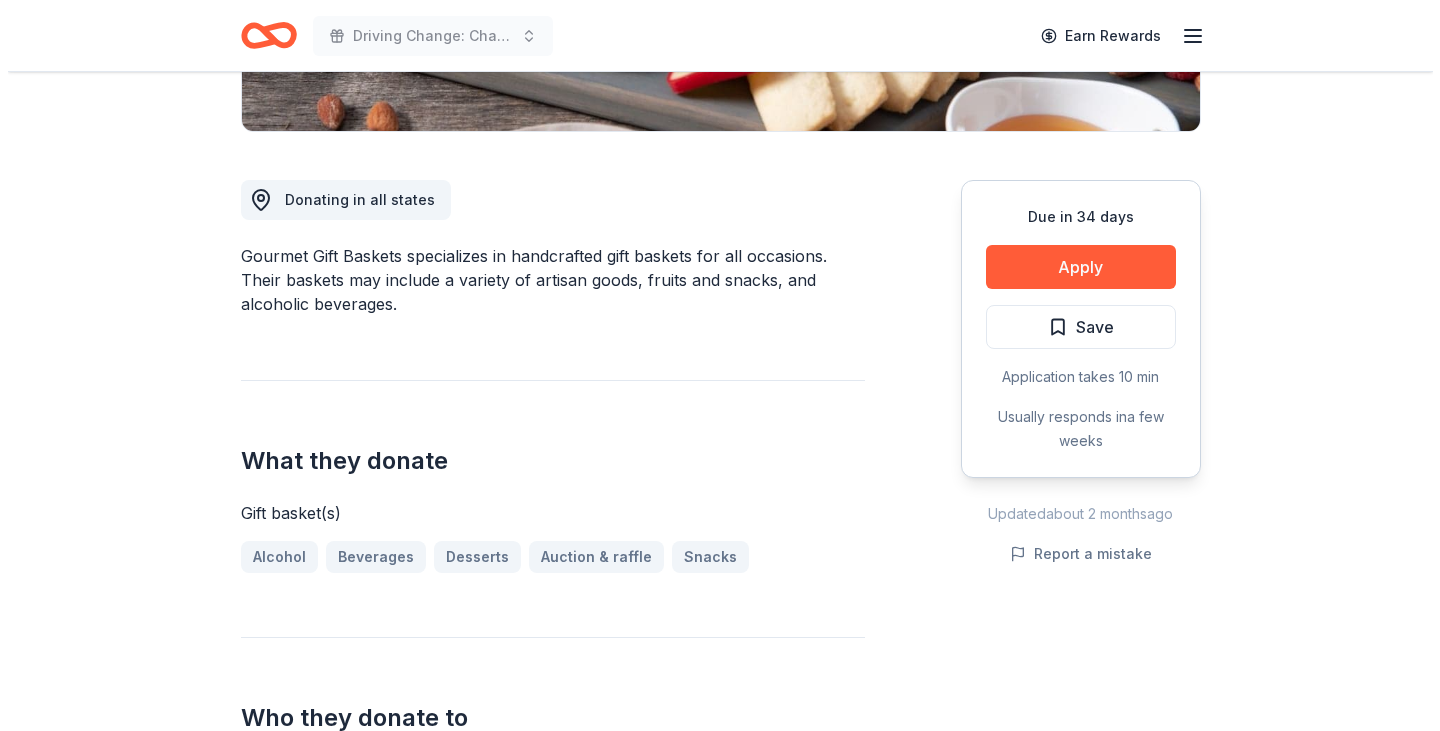 scroll, scrollTop: 691, scrollLeft: 0, axis: vertical 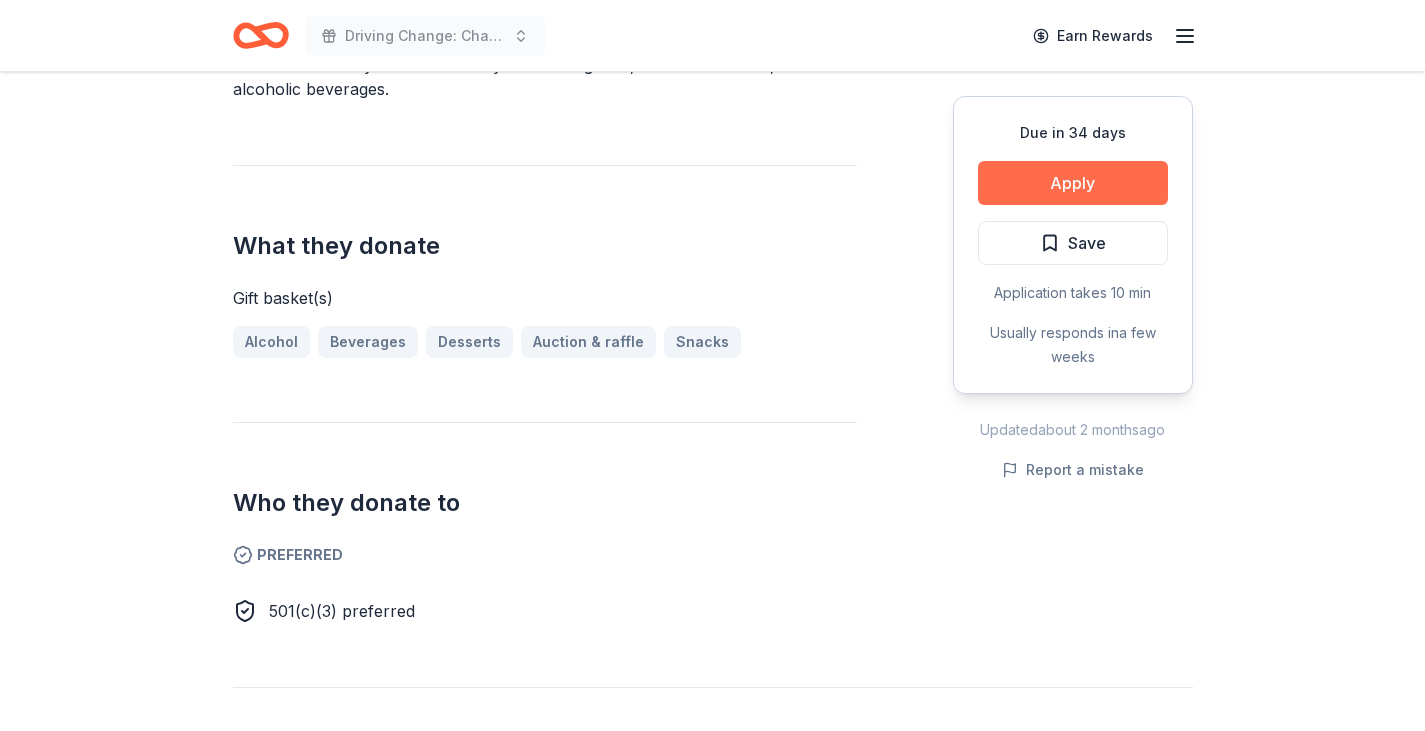 click on "Apply" at bounding box center (1073, 183) 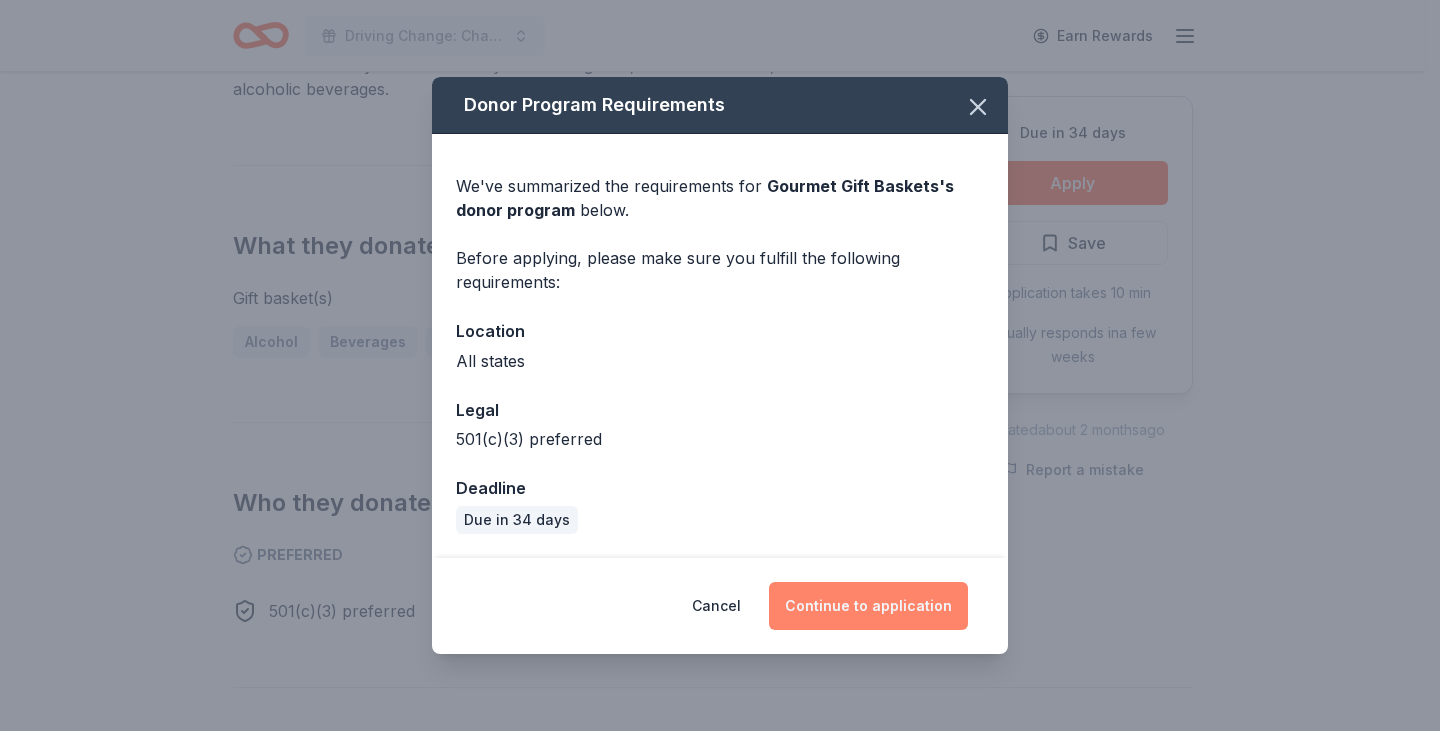 click on "Continue to application" at bounding box center [868, 606] 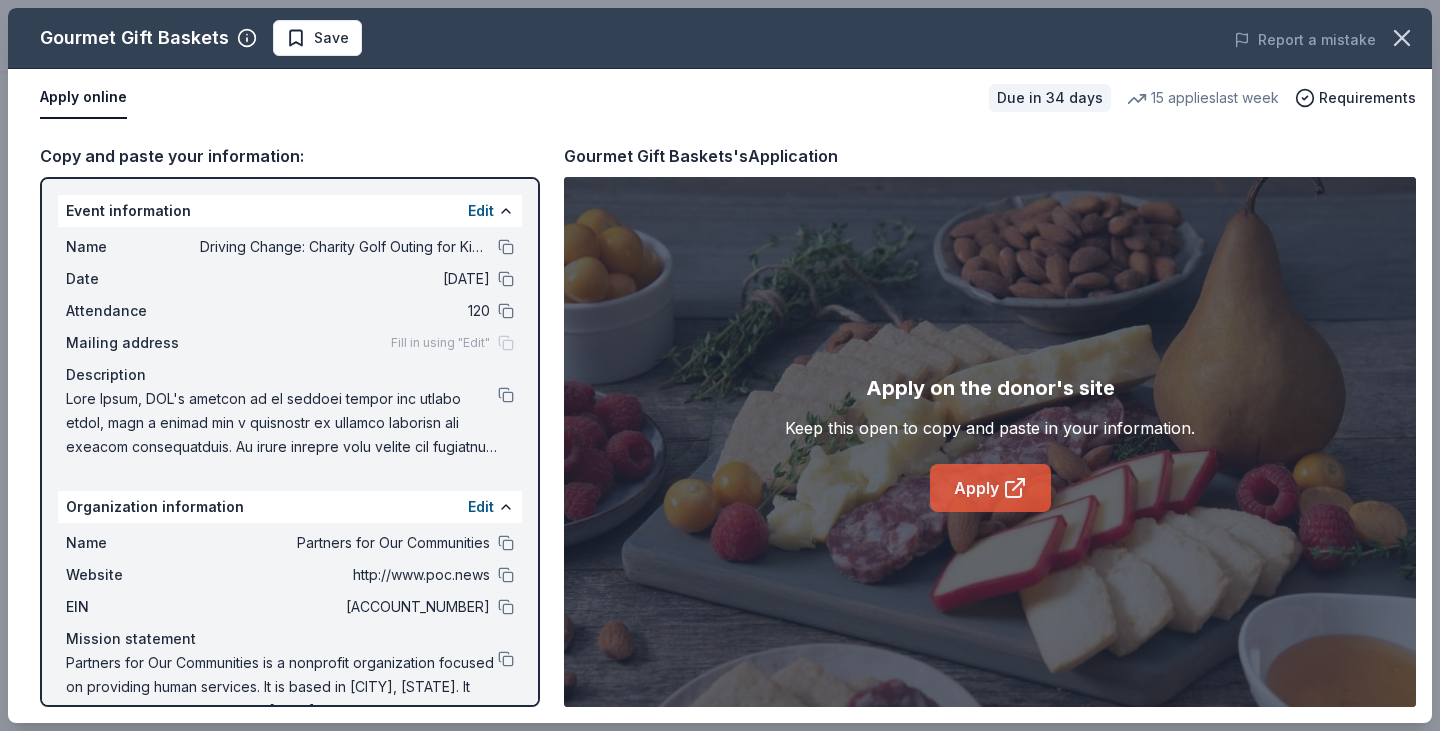 click on "Apply" at bounding box center [990, 488] 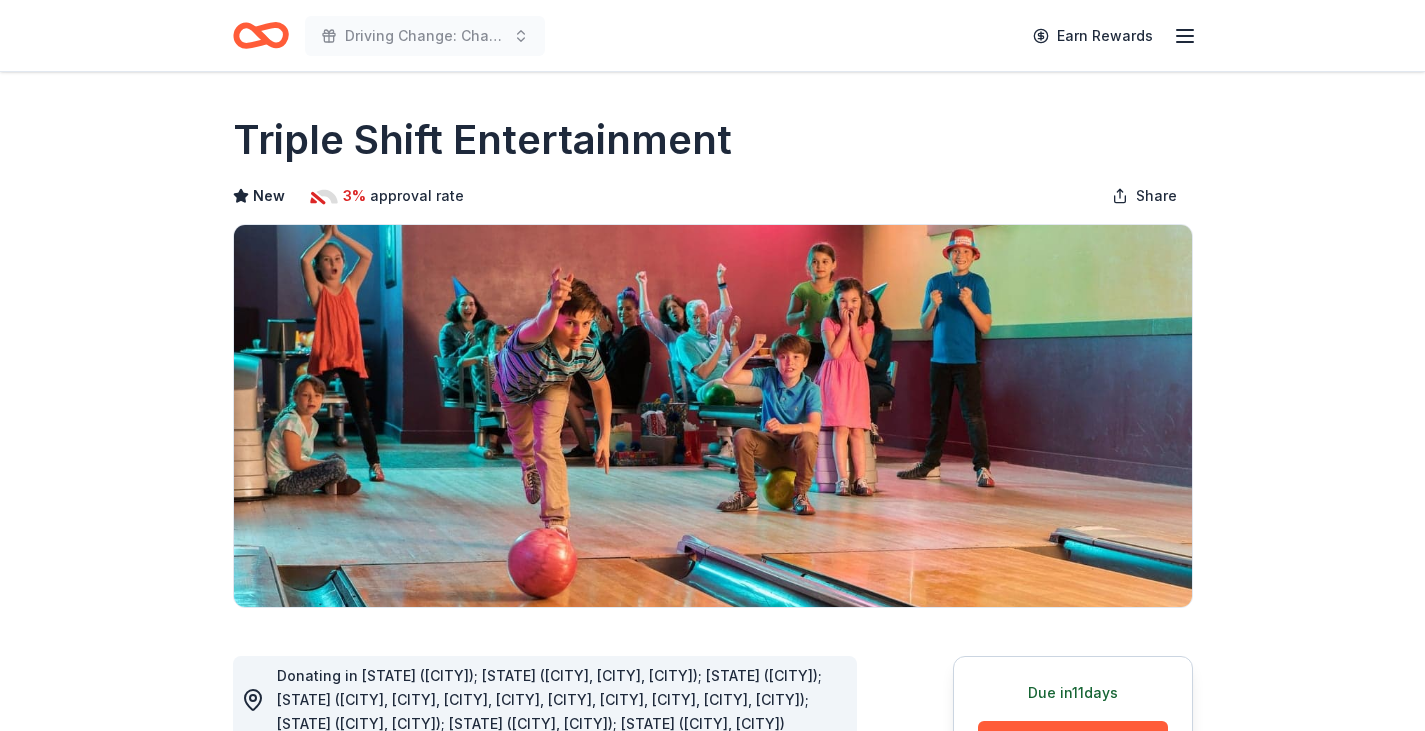 scroll, scrollTop: 0, scrollLeft: 0, axis: both 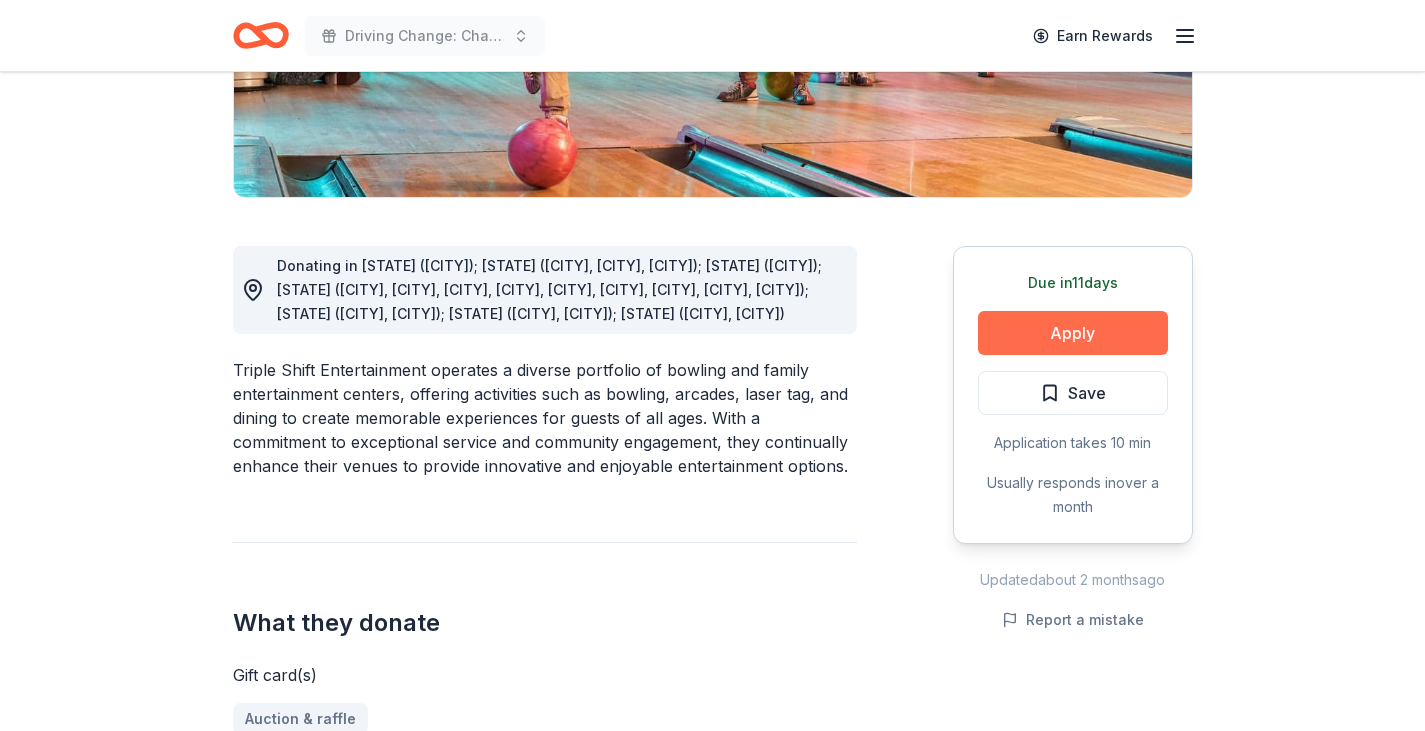 click on "Apply" at bounding box center (1073, 333) 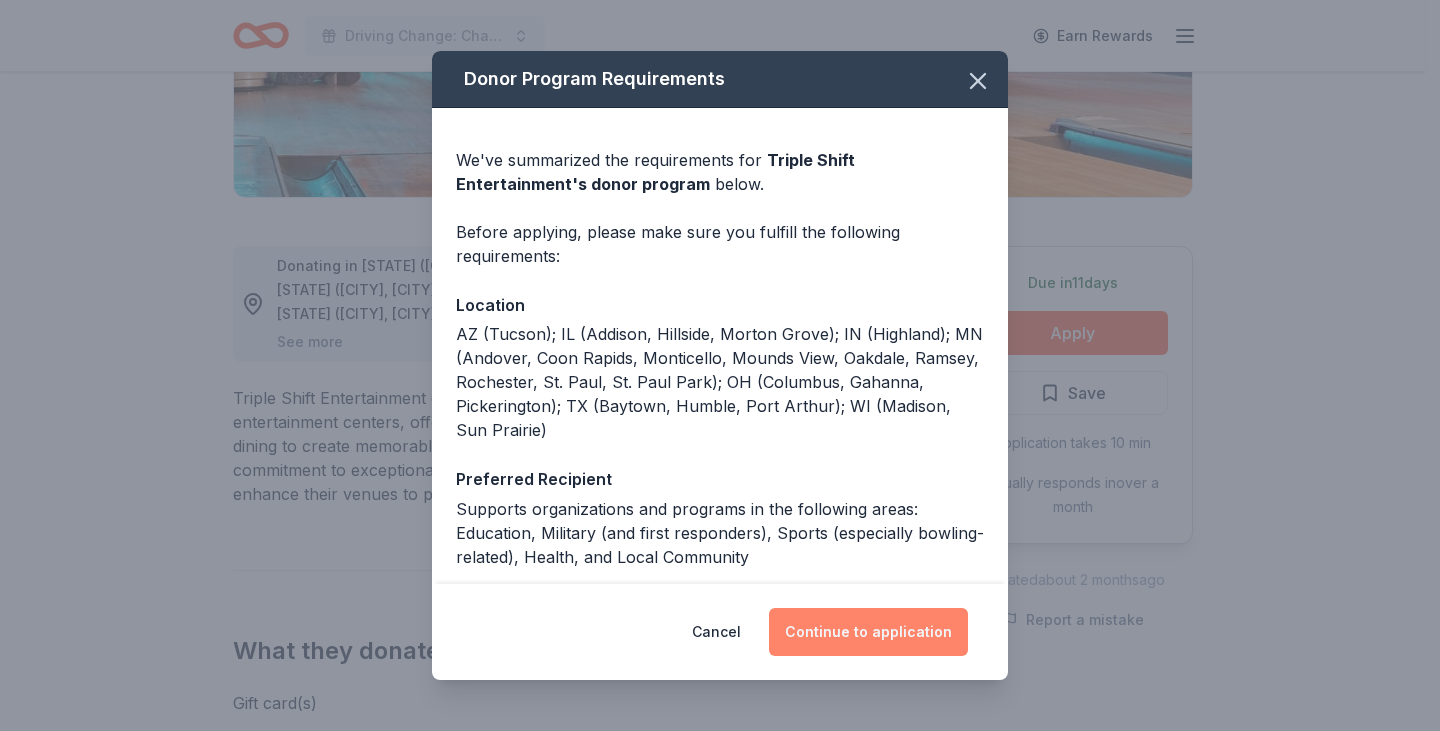 click on "Continue to application" at bounding box center (868, 632) 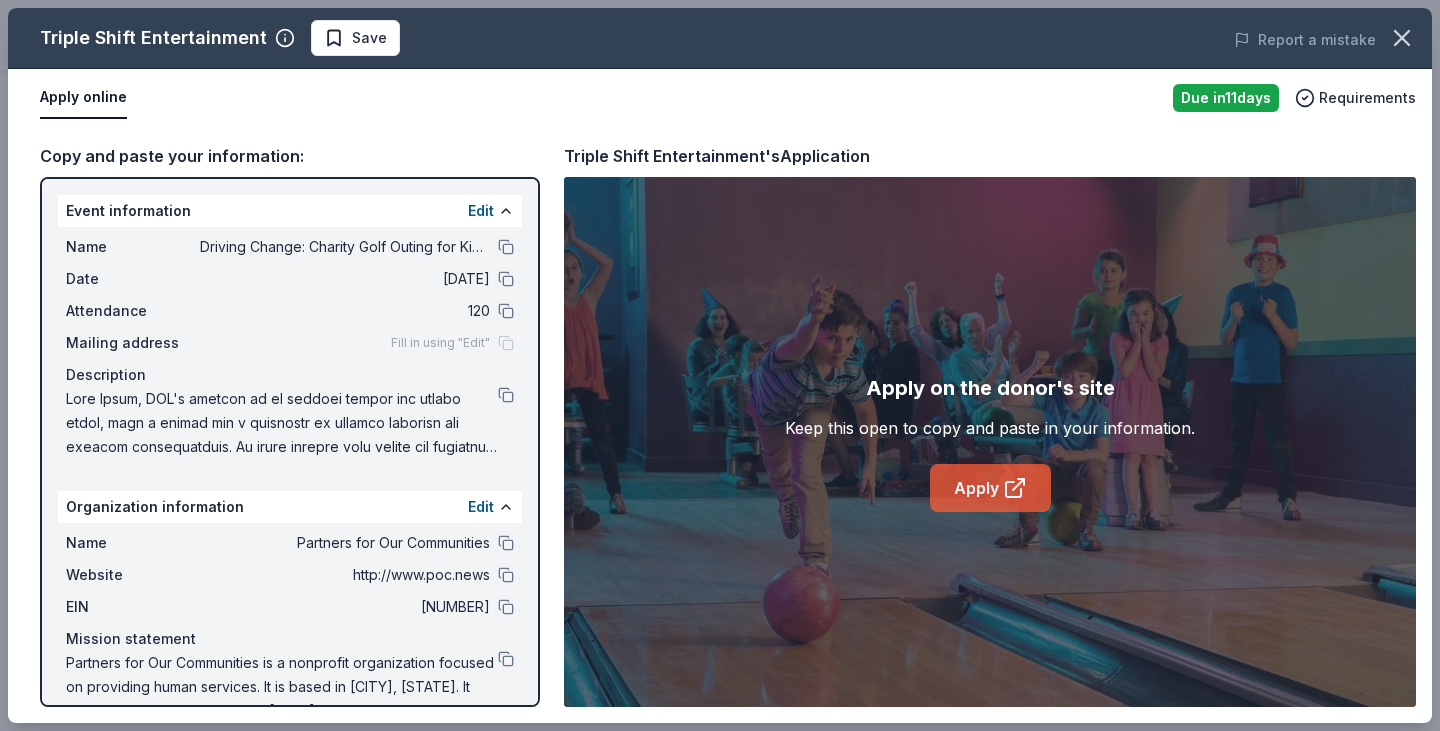 click on "Apply" at bounding box center [990, 488] 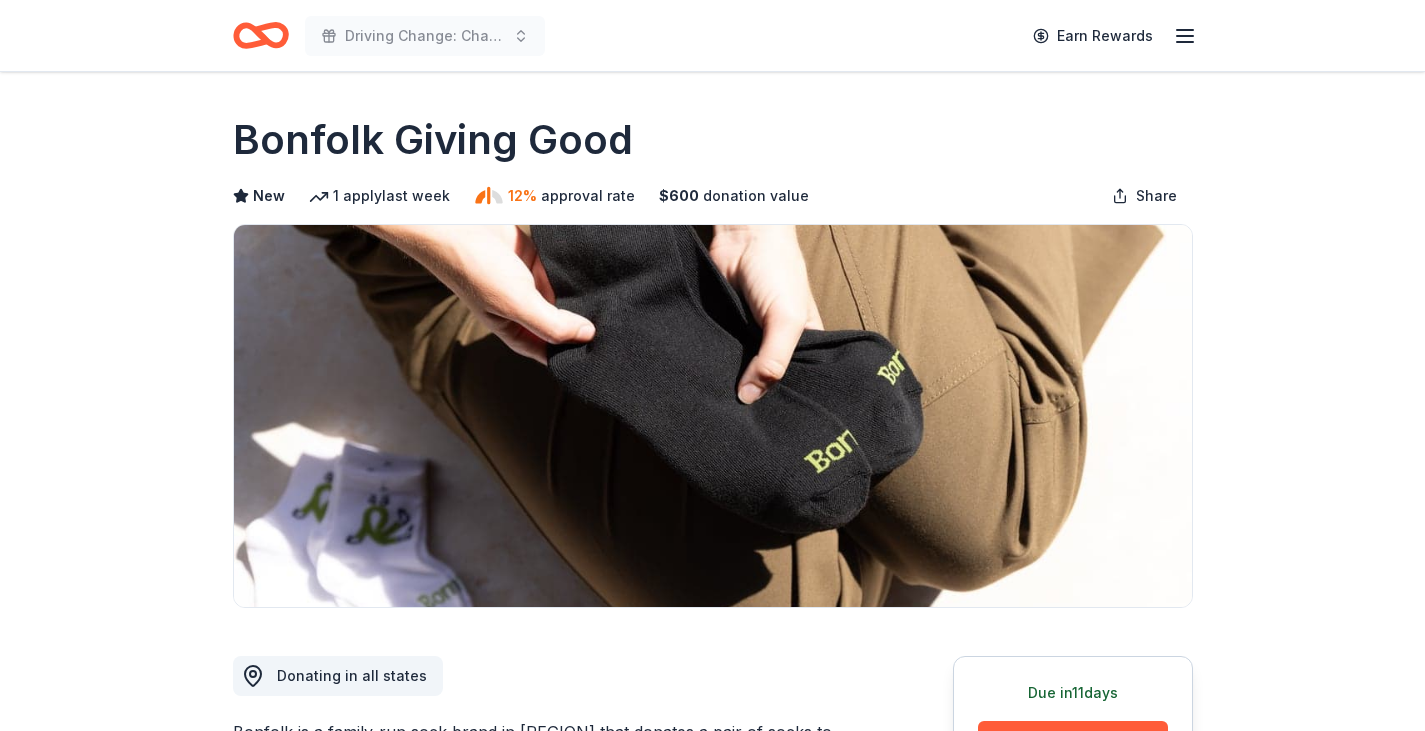 scroll, scrollTop: 0, scrollLeft: 0, axis: both 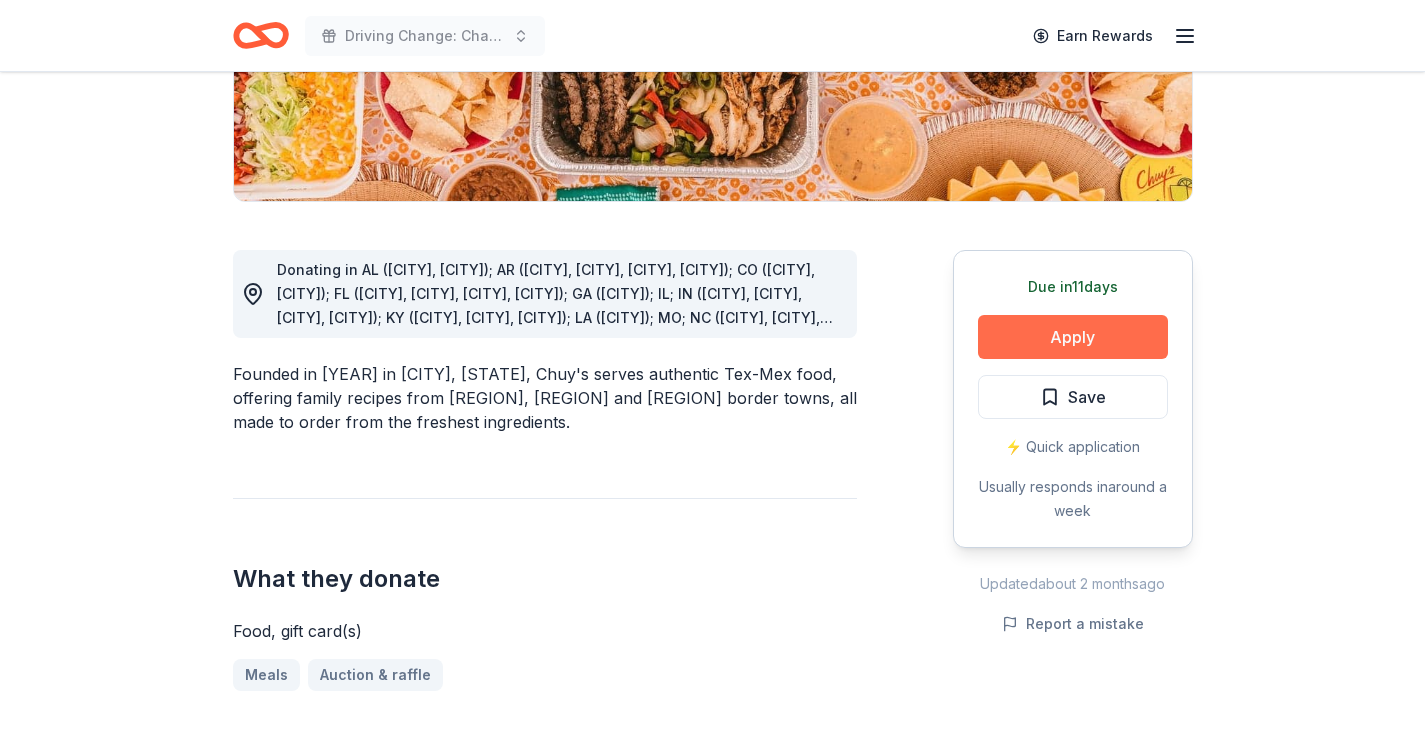 click on "Apply" at bounding box center (1073, 337) 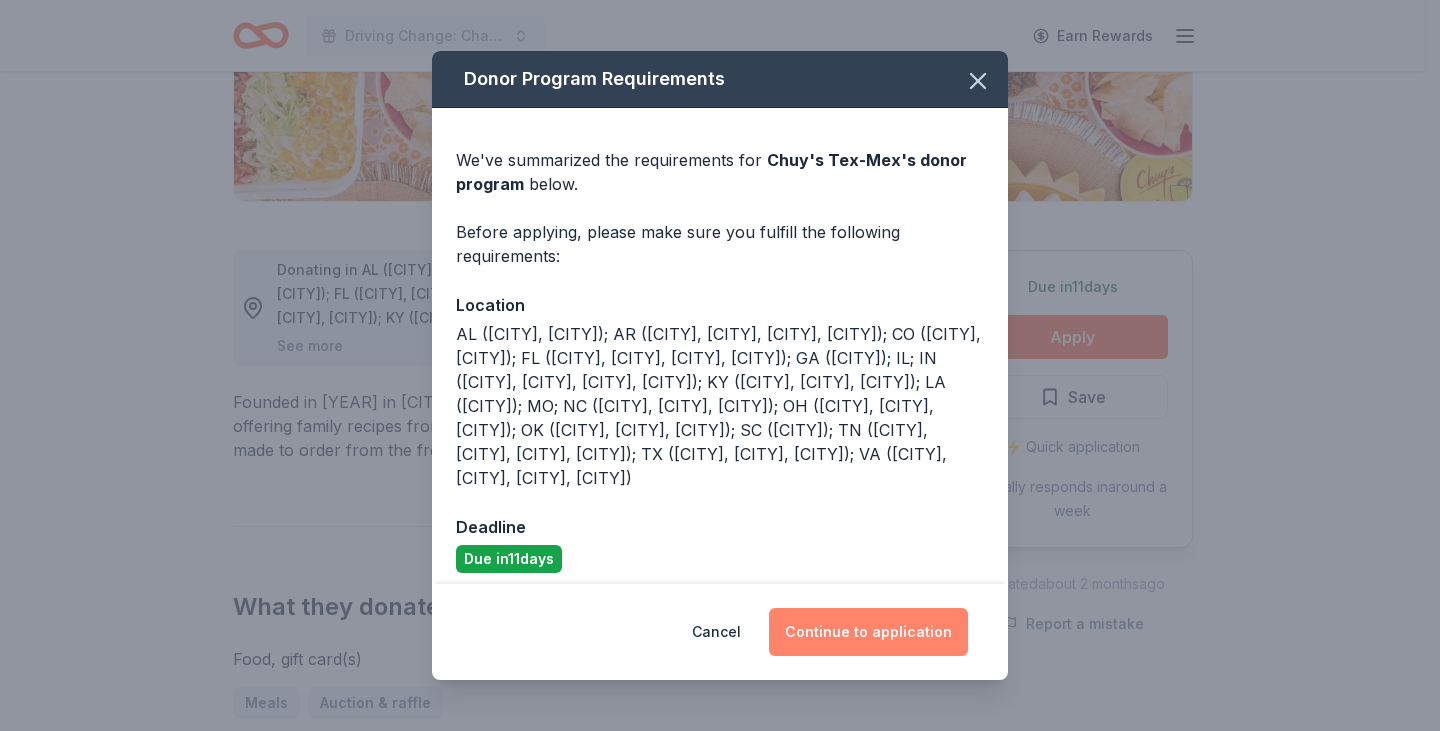 click on "Continue to application" at bounding box center [868, 632] 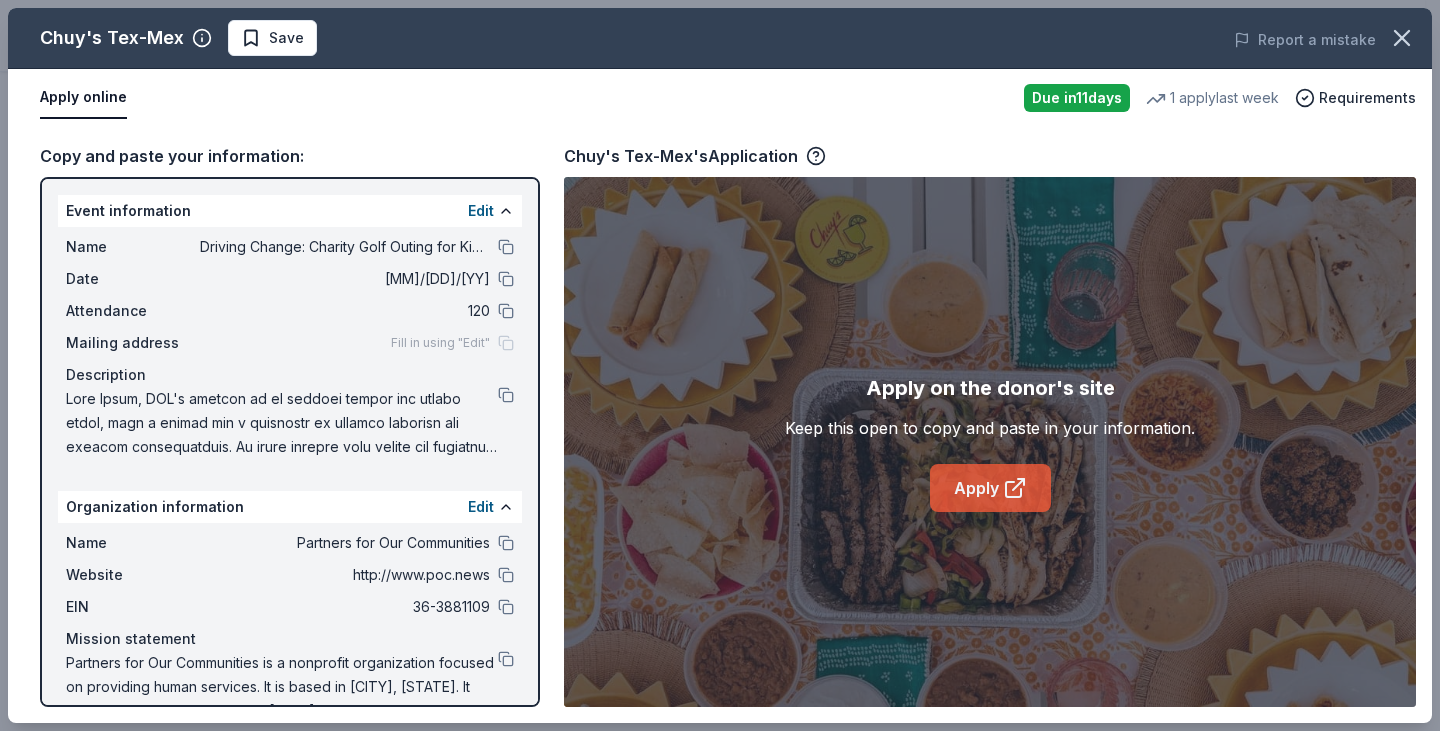 click 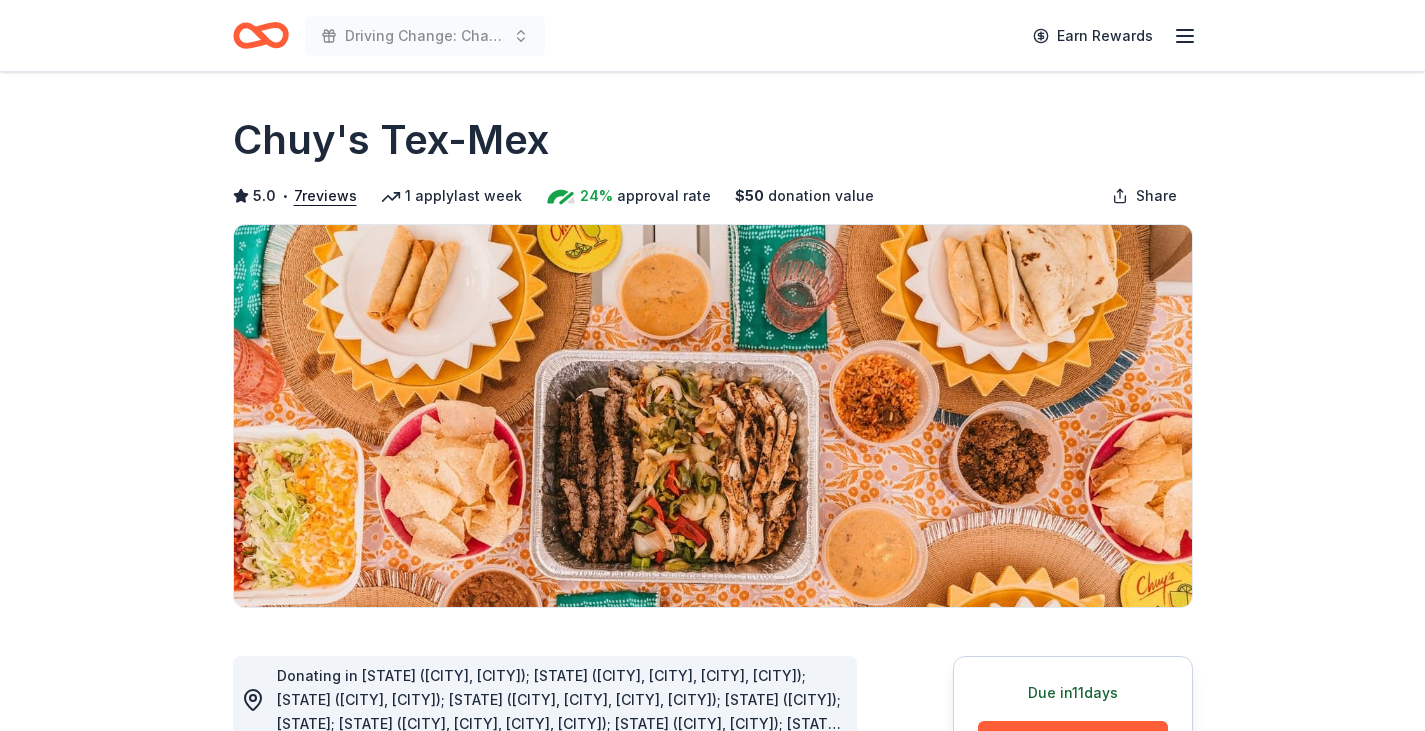 scroll, scrollTop: 0, scrollLeft: 0, axis: both 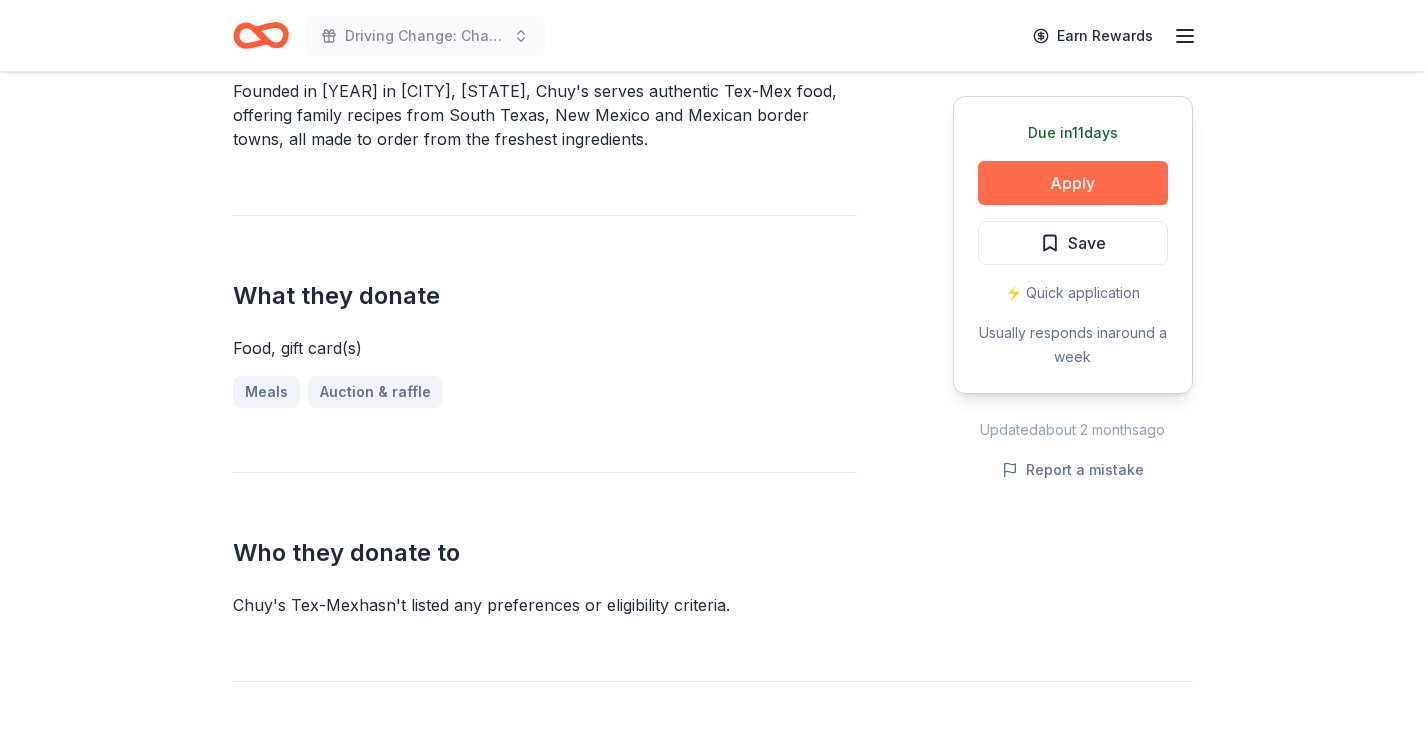 click on "Apply" at bounding box center [1073, 183] 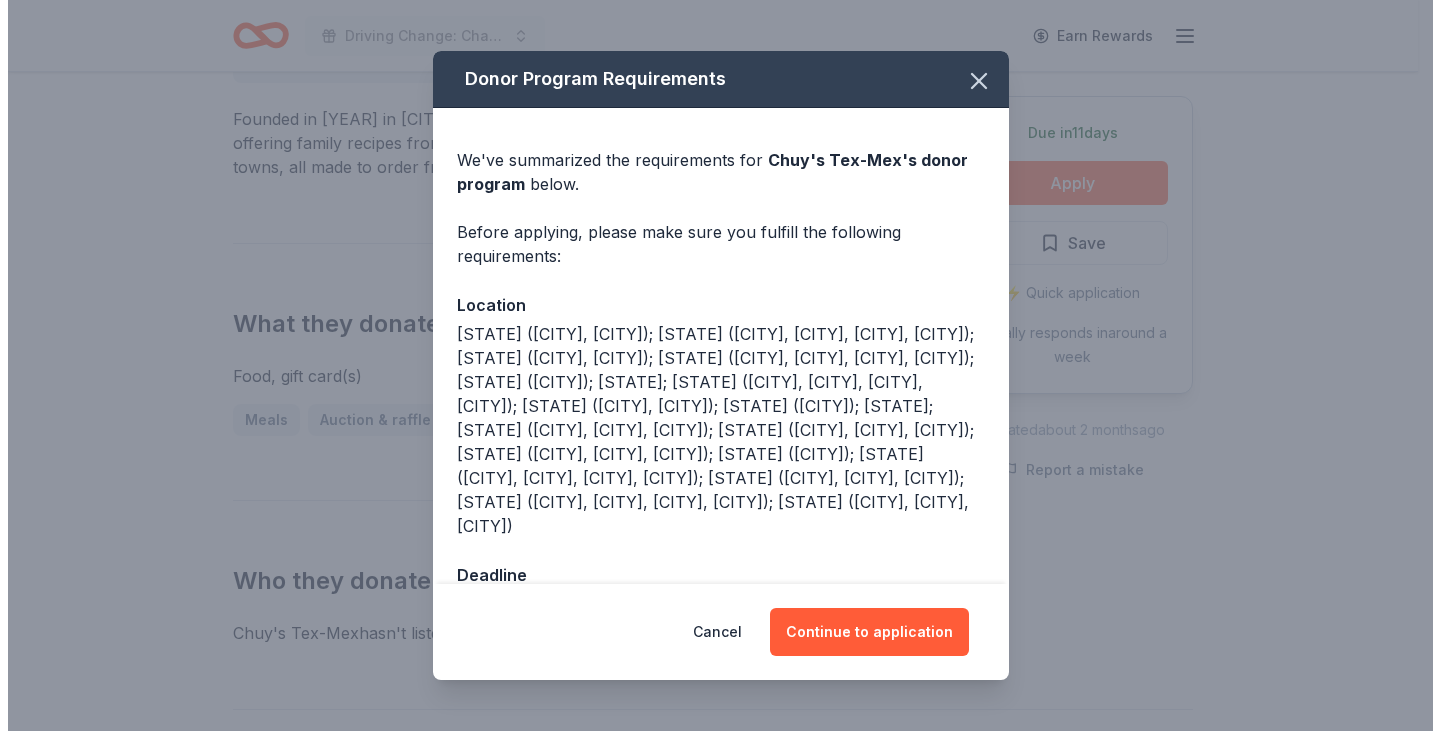 scroll, scrollTop: 703, scrollLeft: 0, axis: vertical 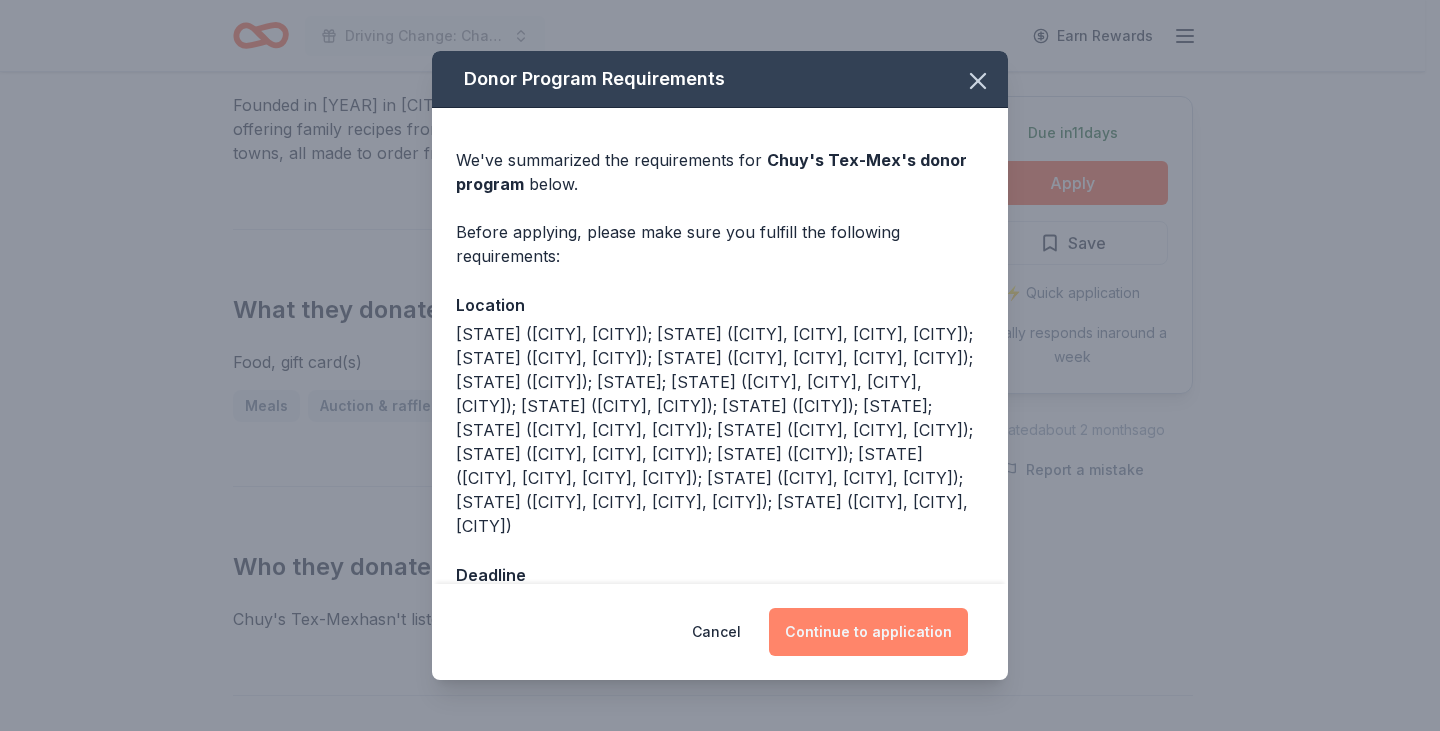 click on "Continue to application" at bounding box center [868, 632] 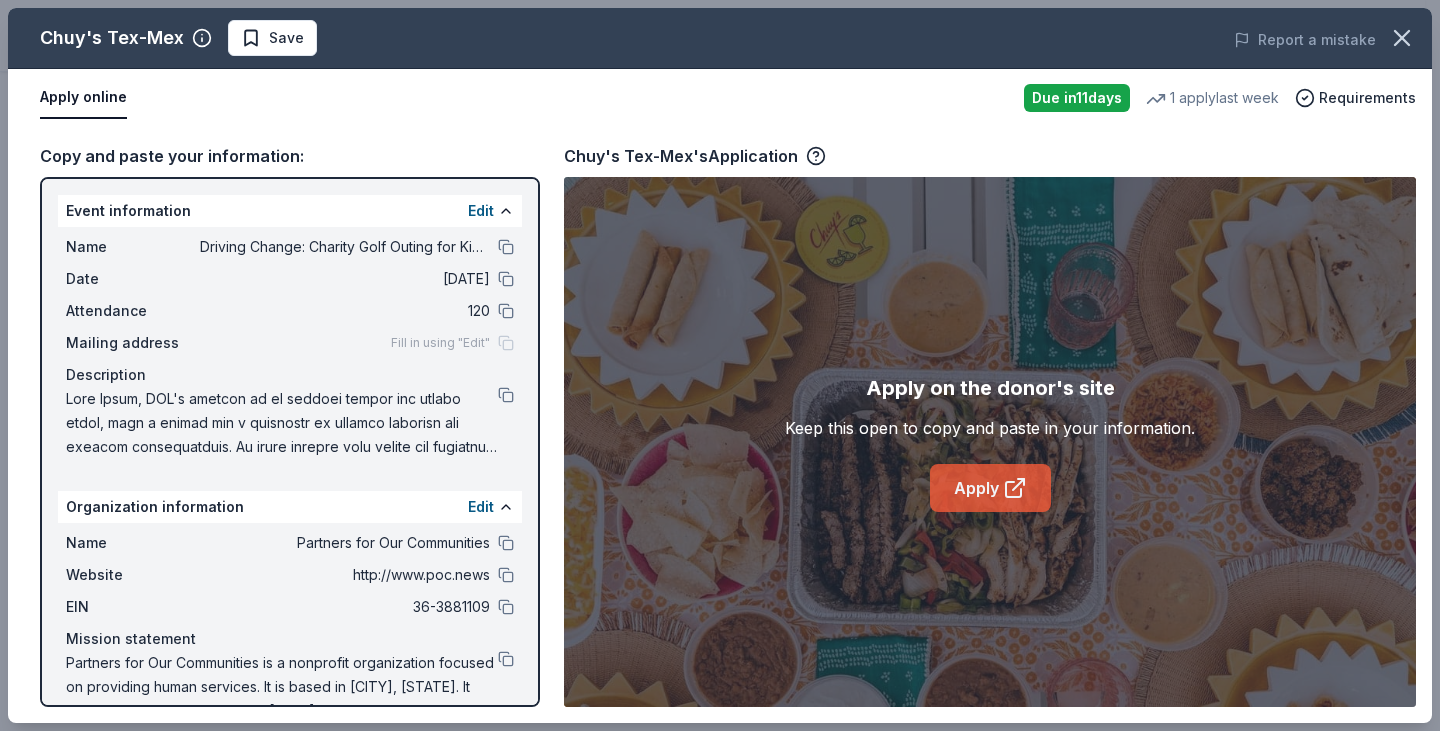 click 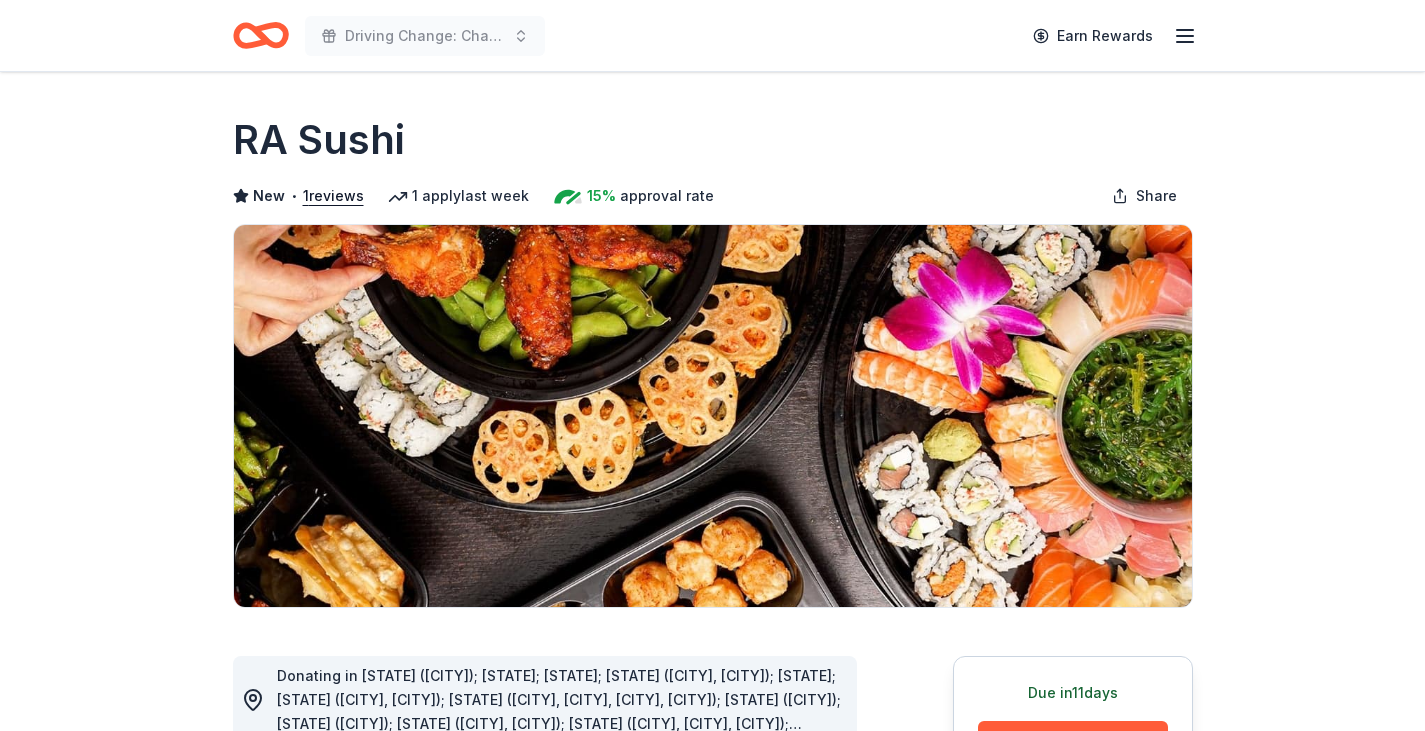 scroll, scrollTop: 0, scrollLeft: 0, axis: both 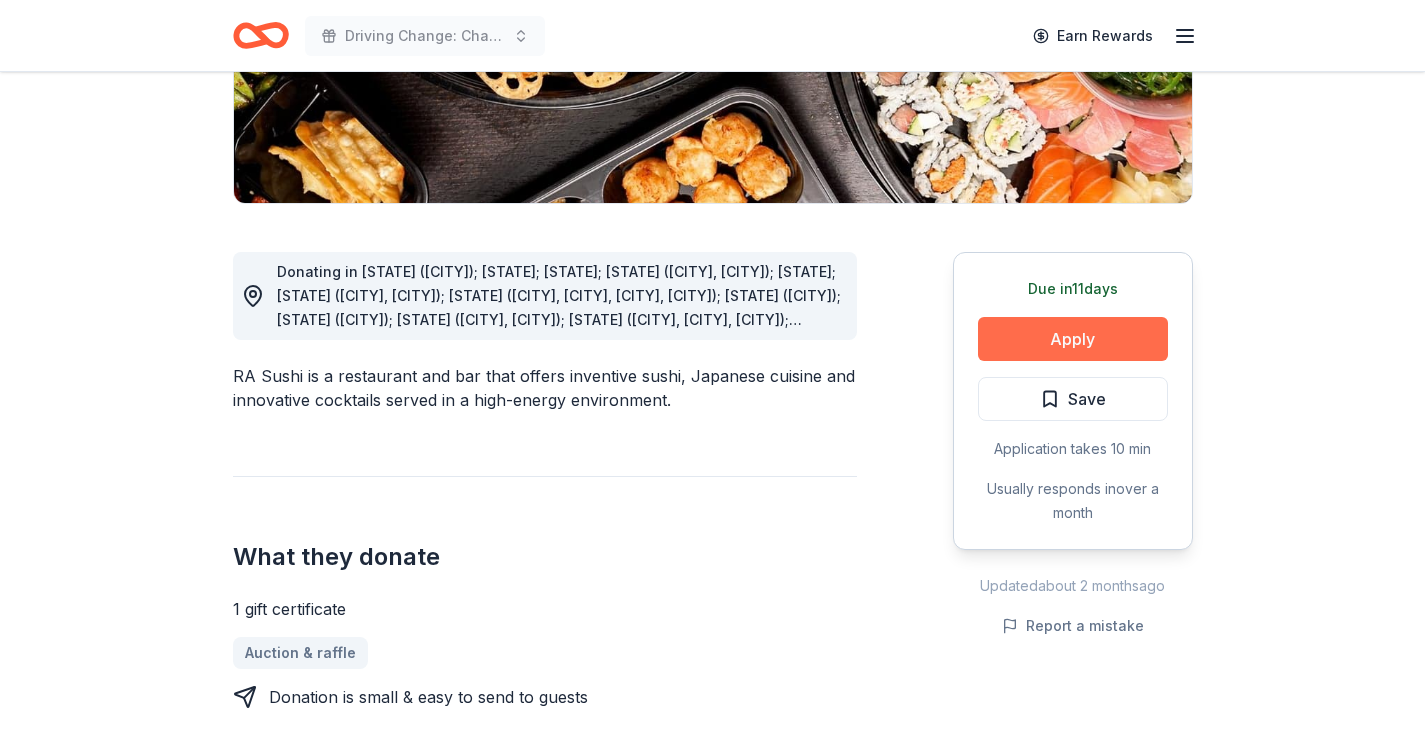 click on "Apply" at bounding box center [1073, 339] 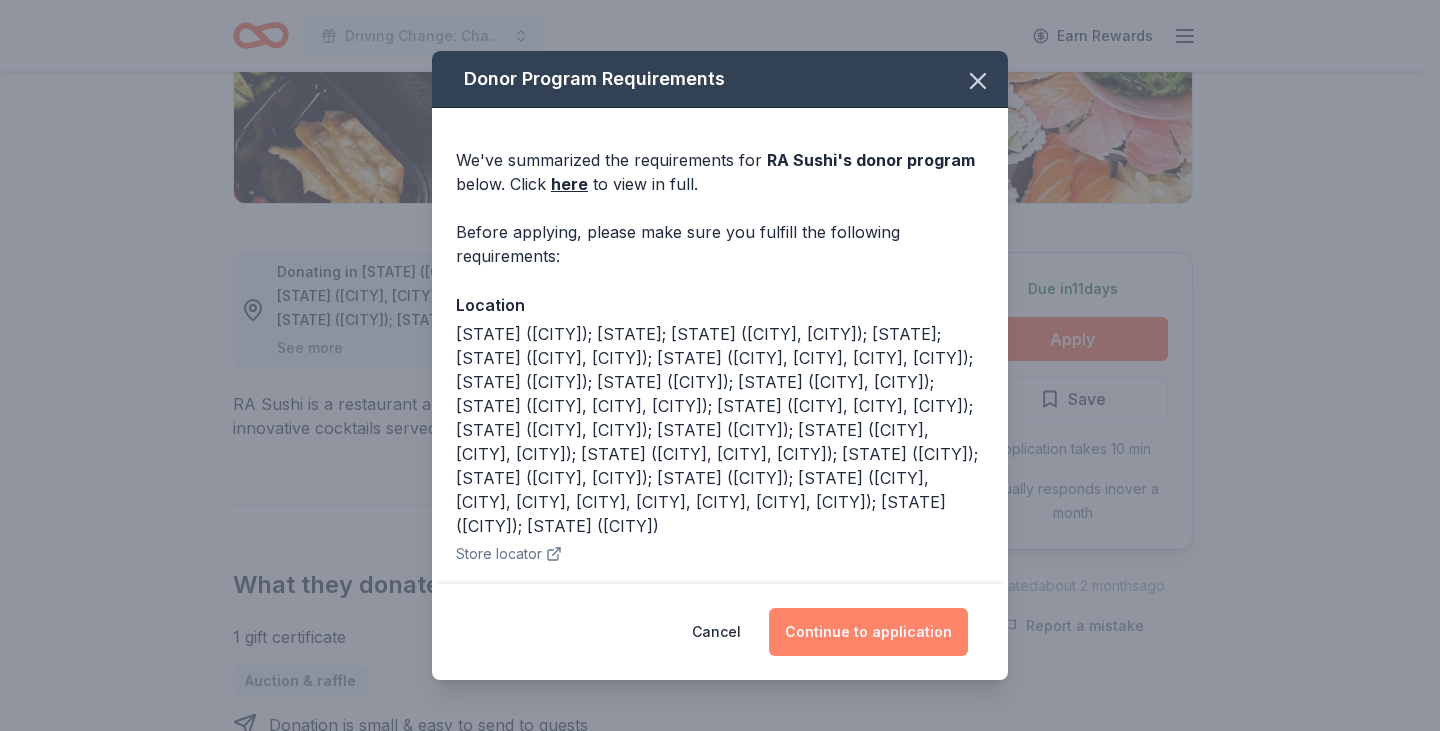 click on "Continue to application" at bounding box center [868, 632] 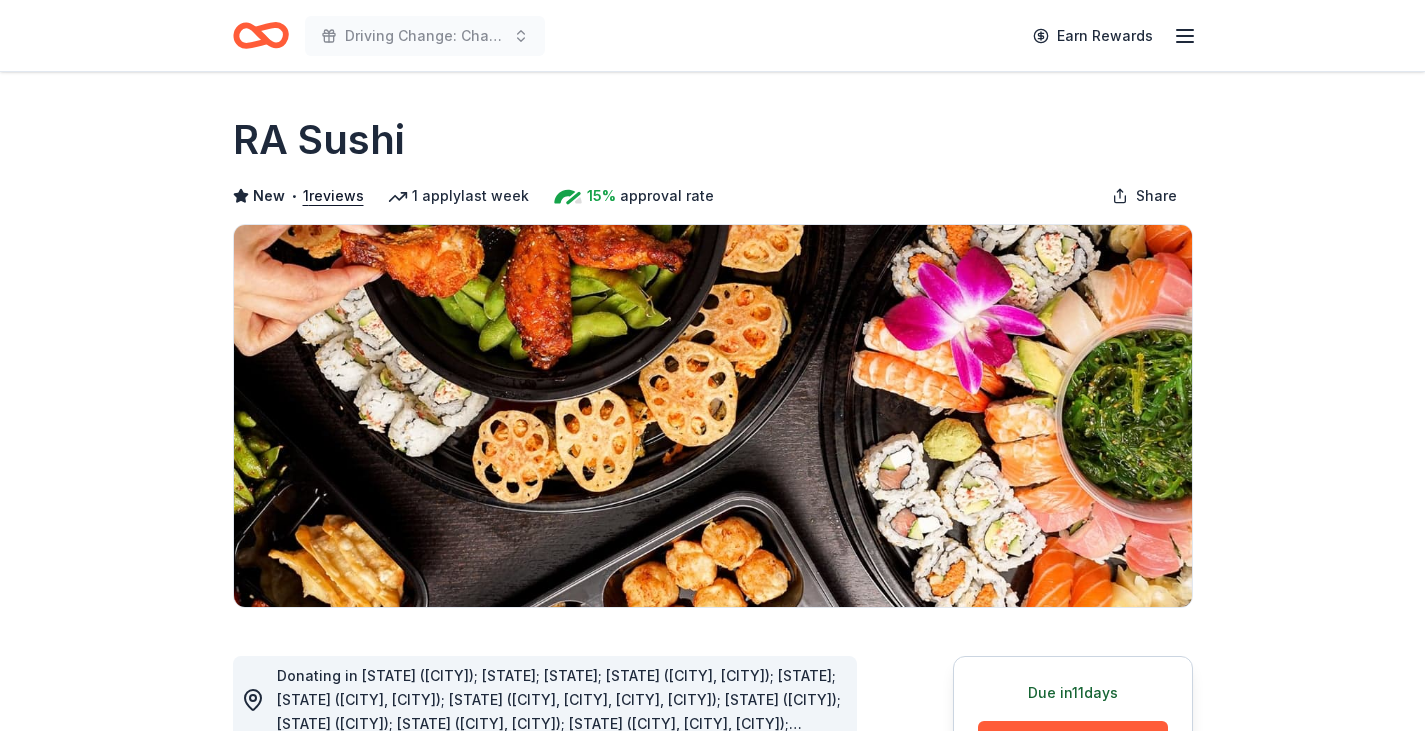 scroll, scrollTop: 0, scrollLeft: 0, axis: both 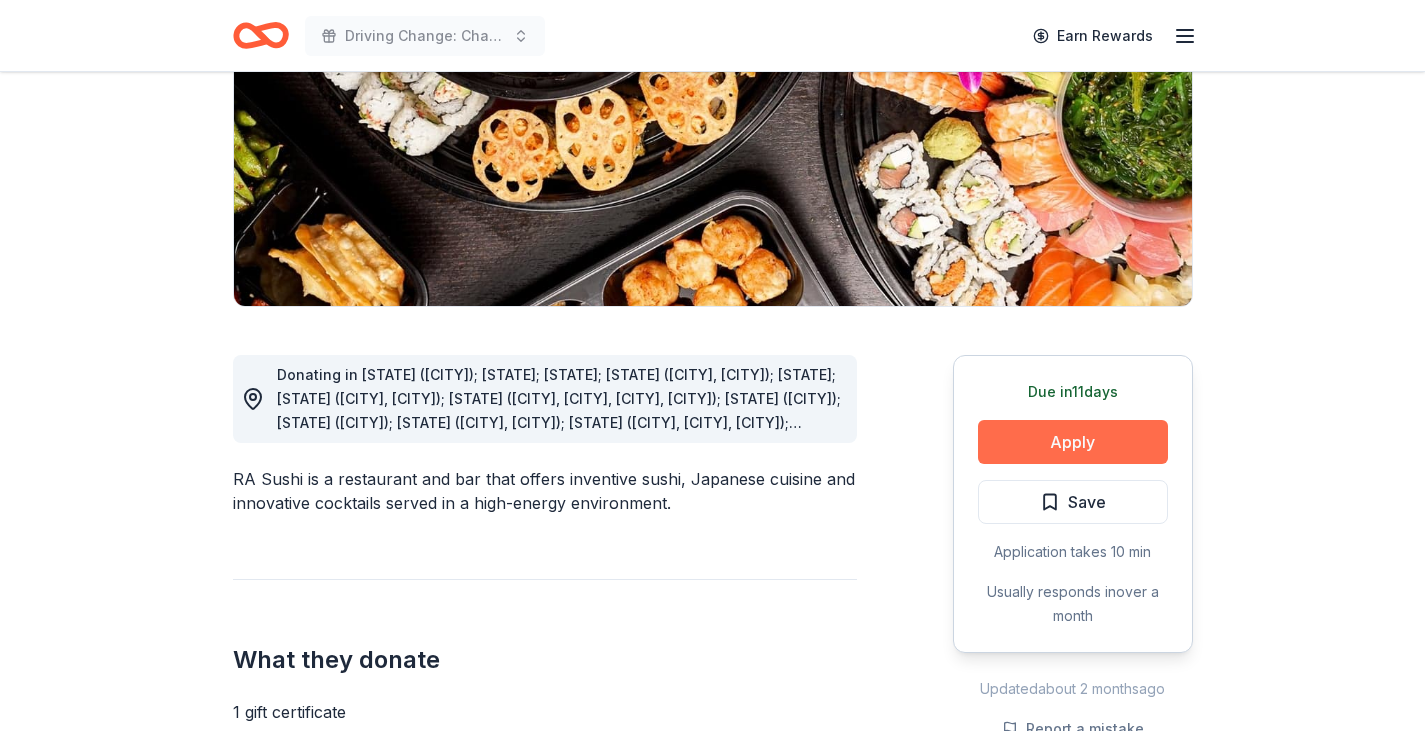 click on "Apply" at bounding box center [1073, 442] 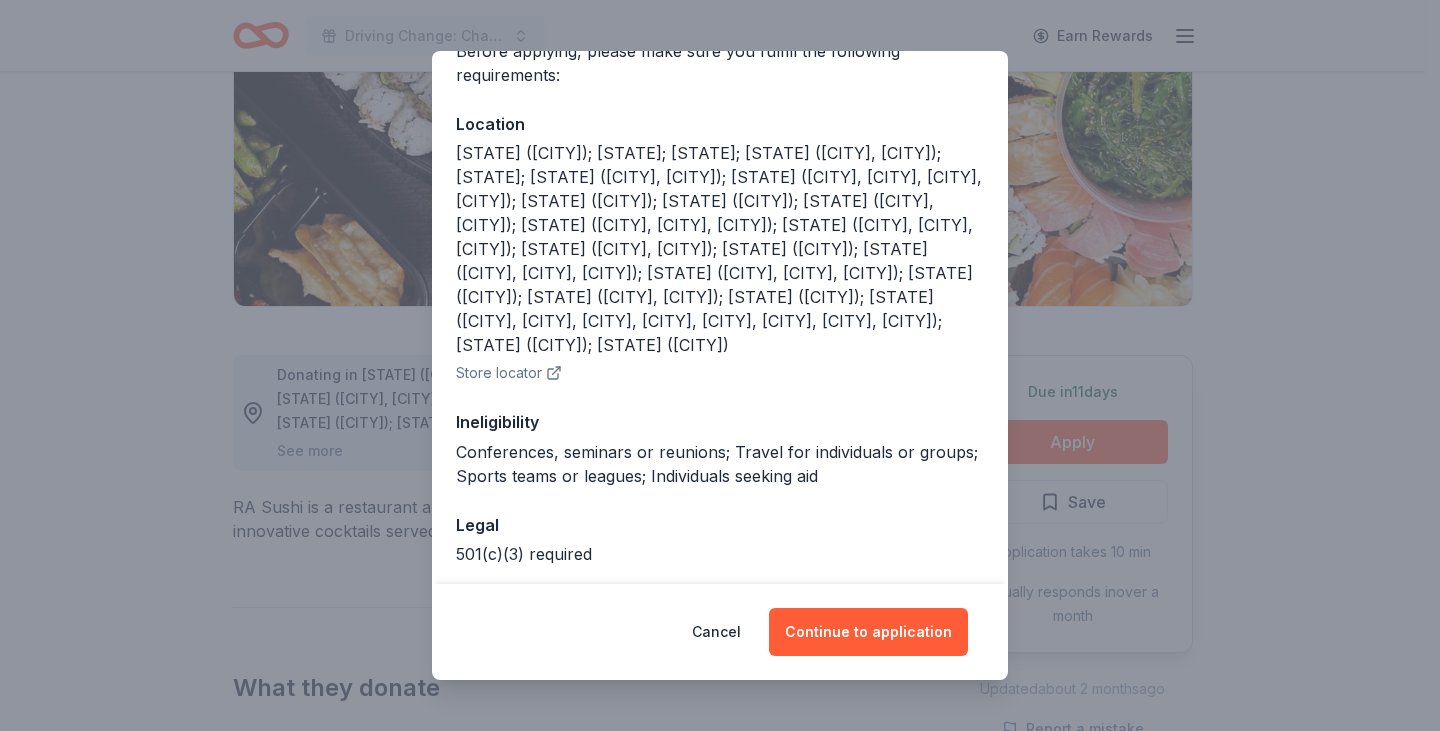 scroll, scrollTop: 272, scrollLeft: 0, axis: vertical 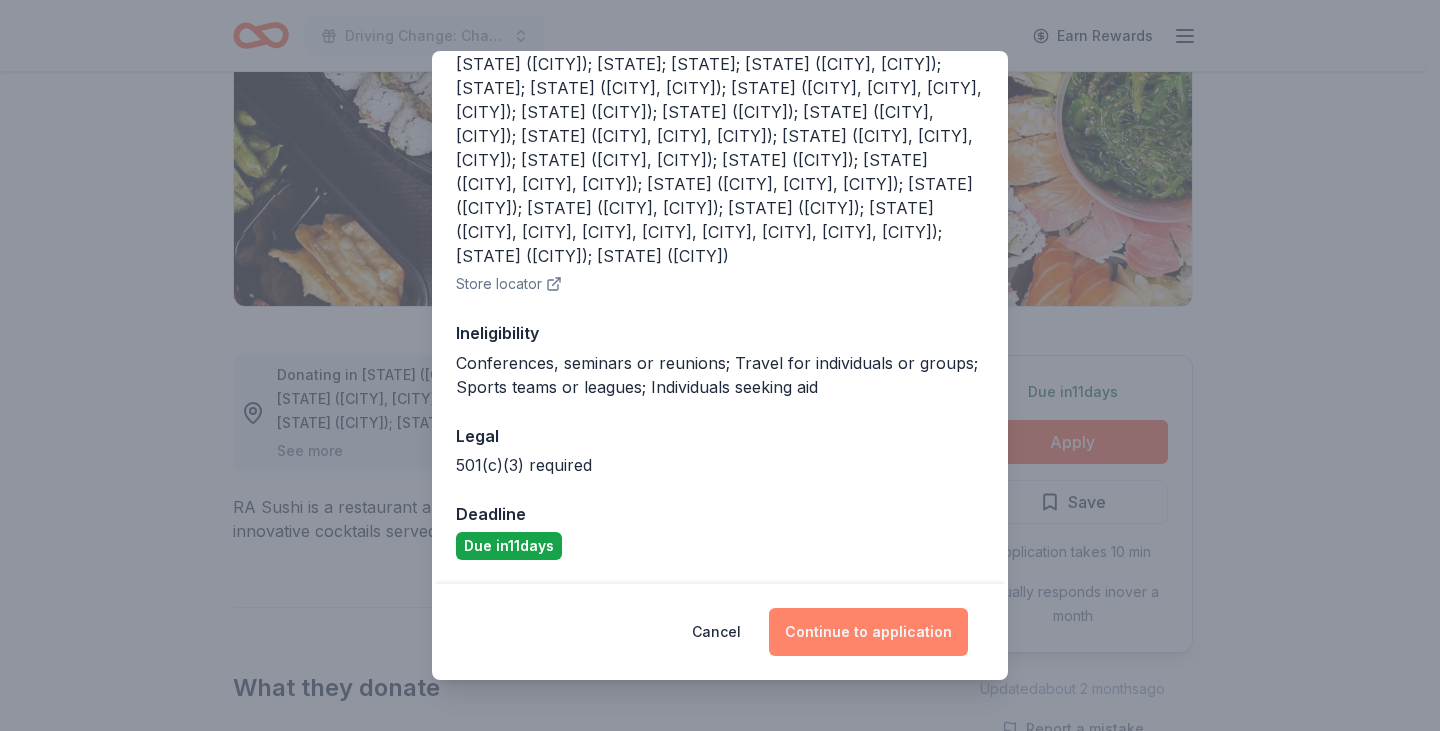click on "Continue to application" at bounding box center [868, 632] 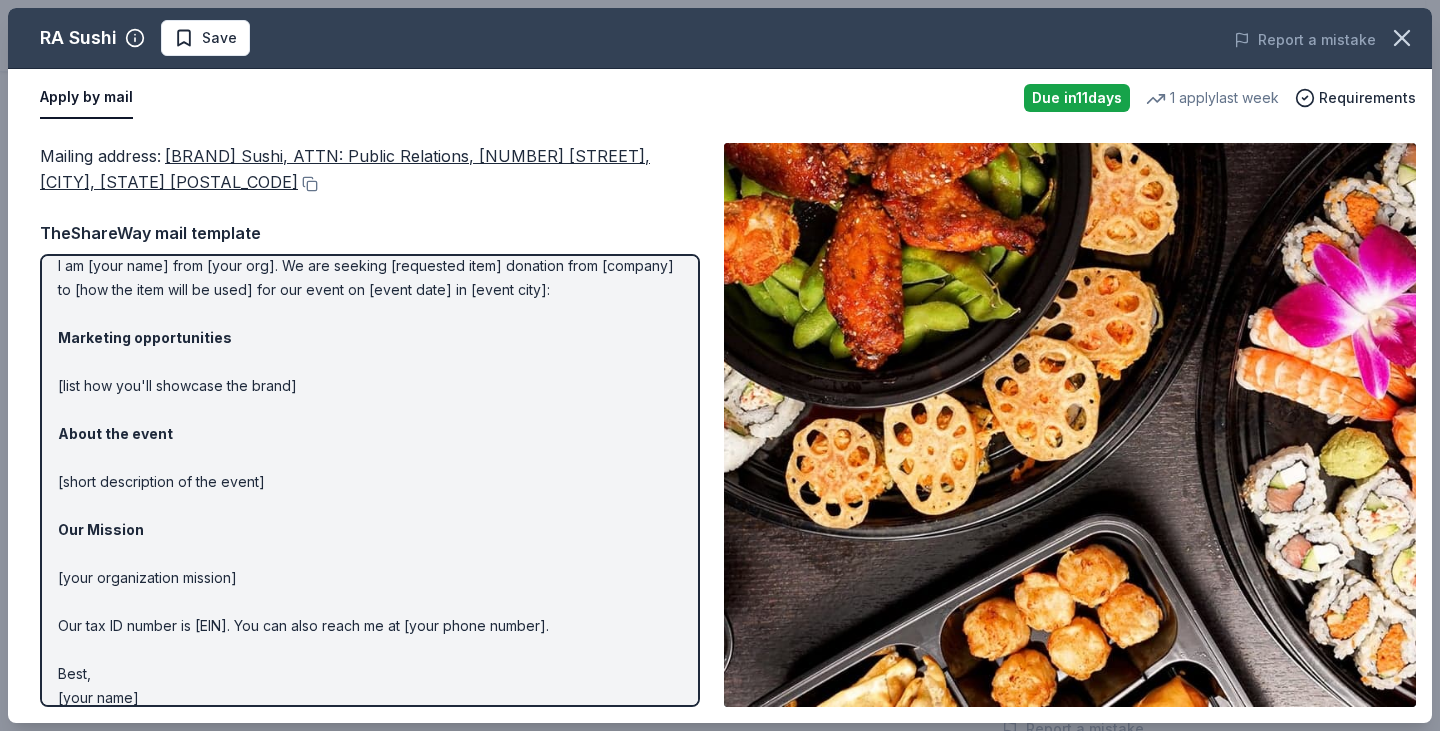 scroll, scrollTop: 87, scrollLeft: 0, axis: vertical 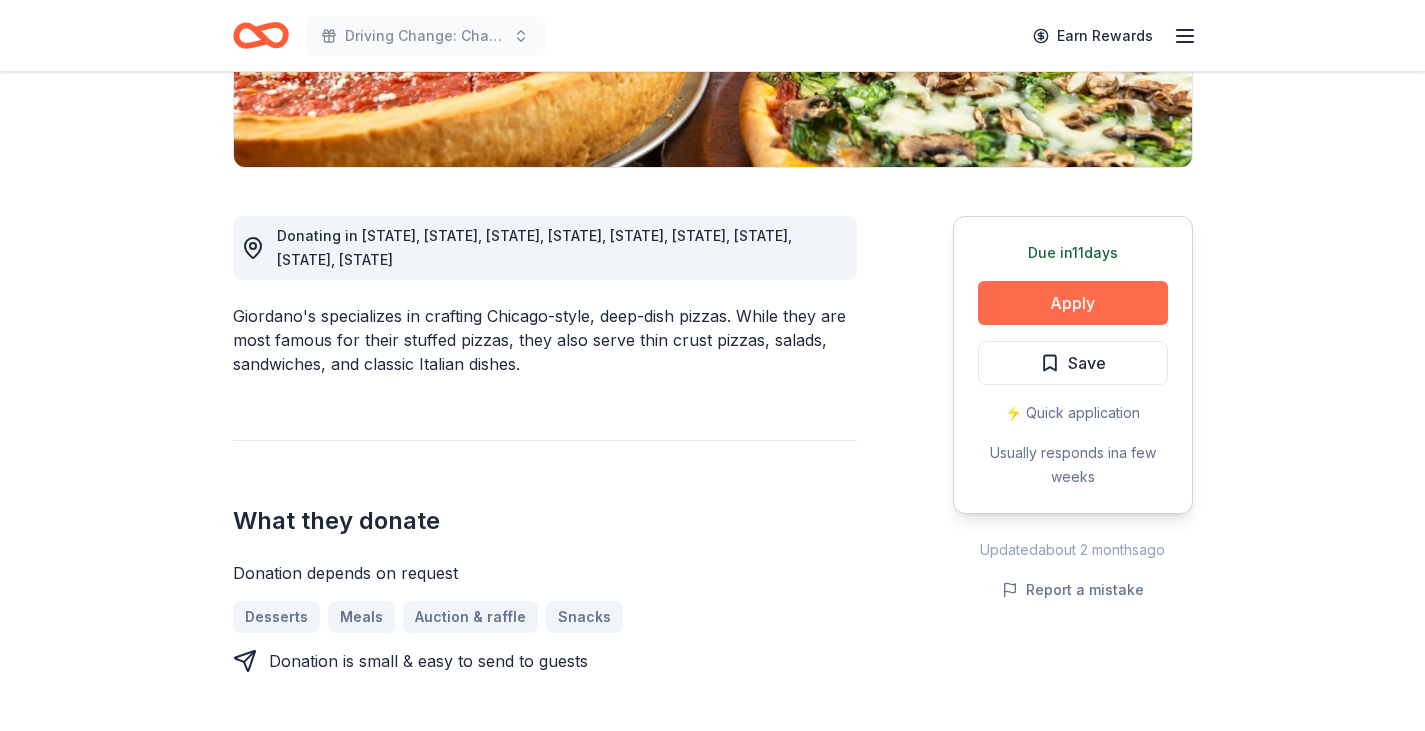 click on "Apply" at bounding box center [1073, 303] 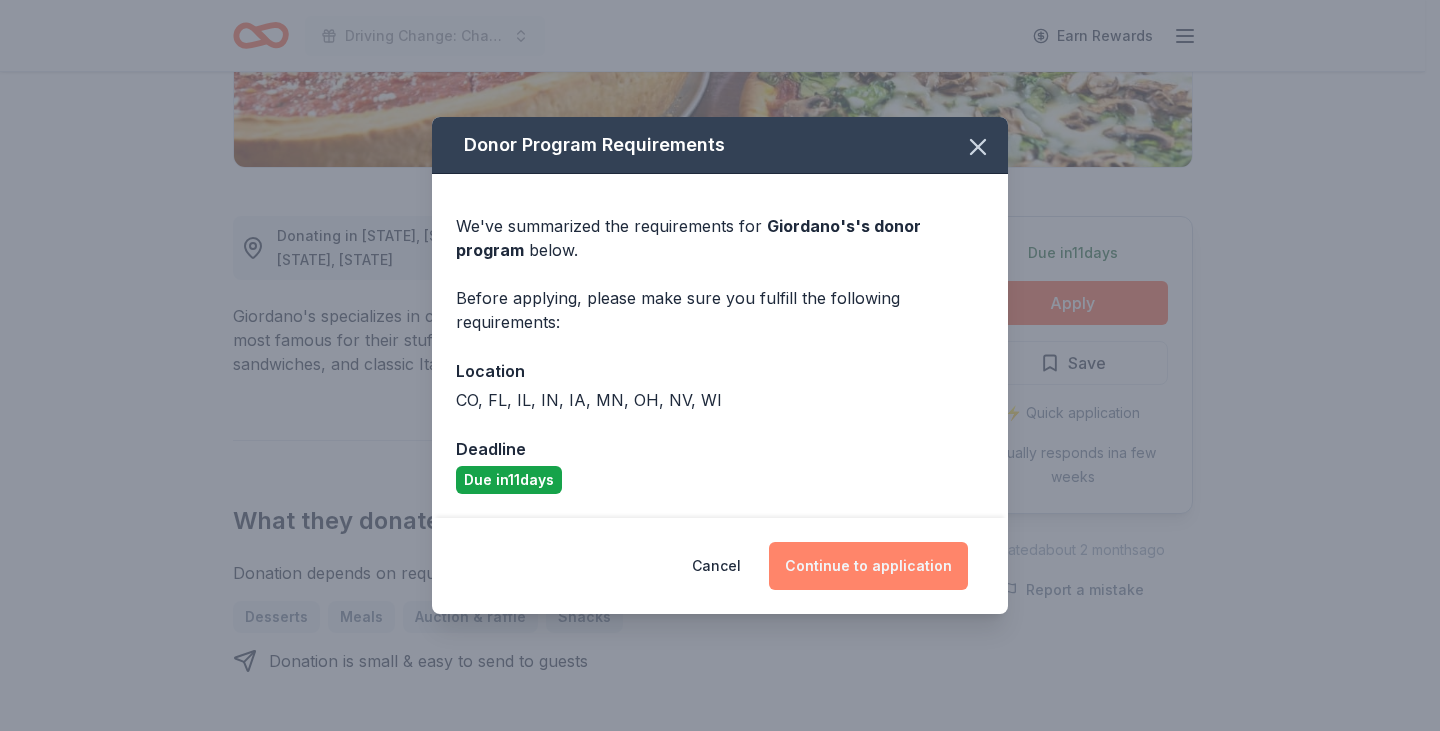 click on "Continue to application" at bounding box center (868, 566) 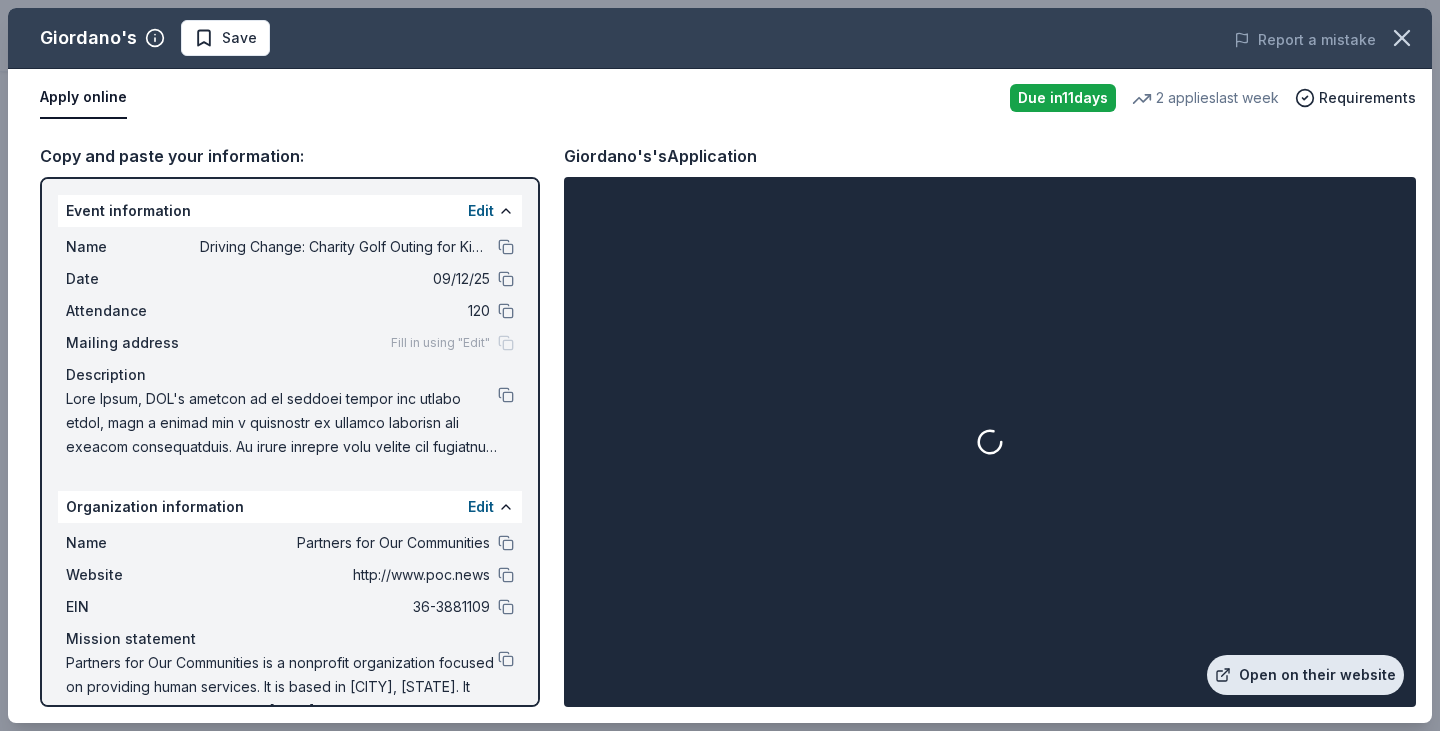 click on "Open on their website" at bounding box center [1305, 675] 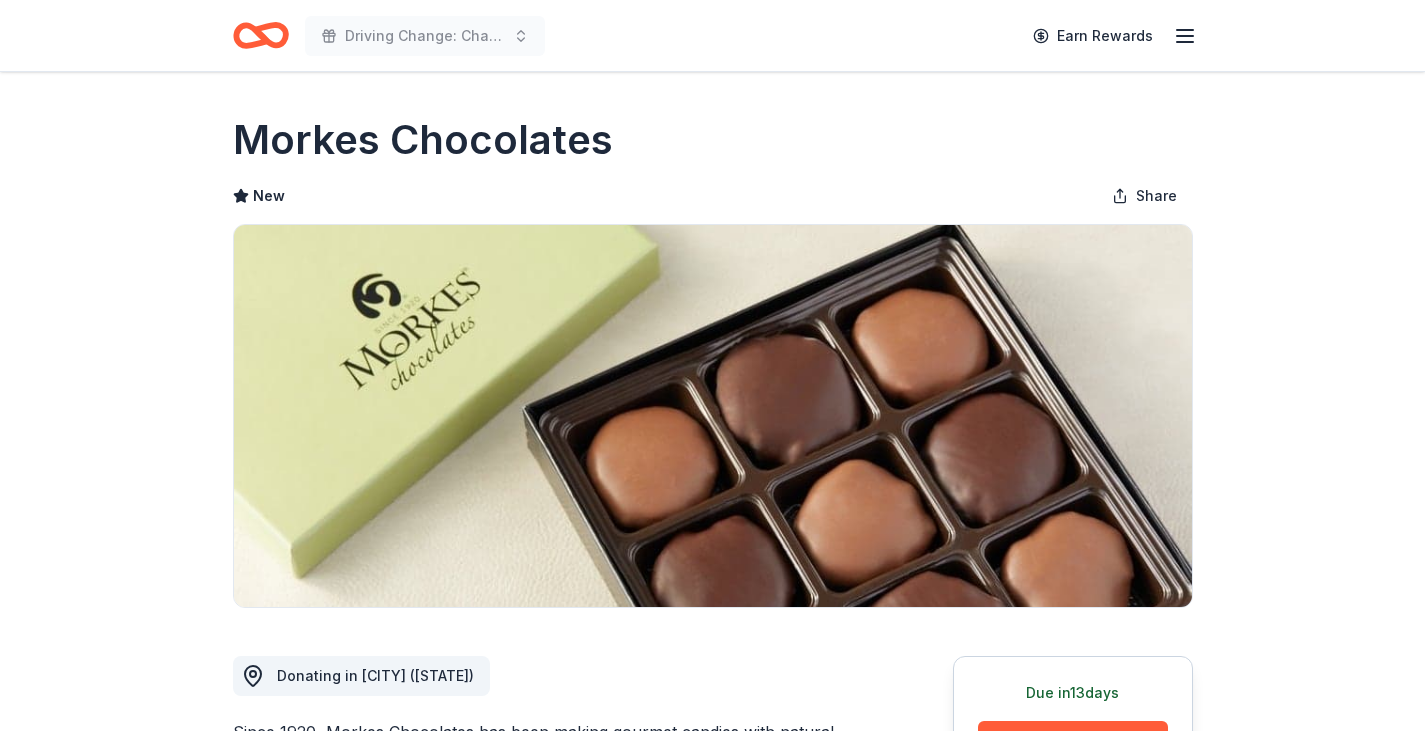 scroll, scrollTop: 0, scrollLeft: 0, axis: both 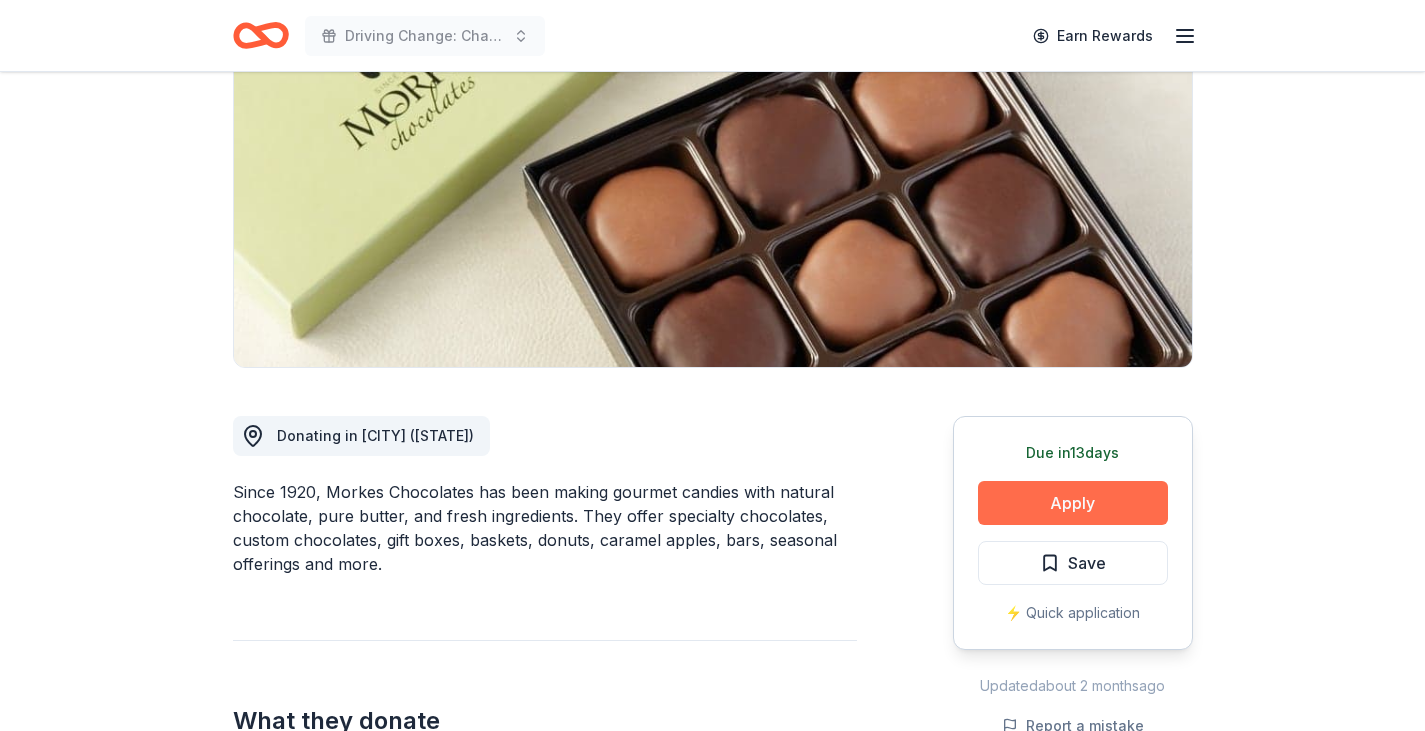 click on "Apply" at bounding box center [1073, 503] 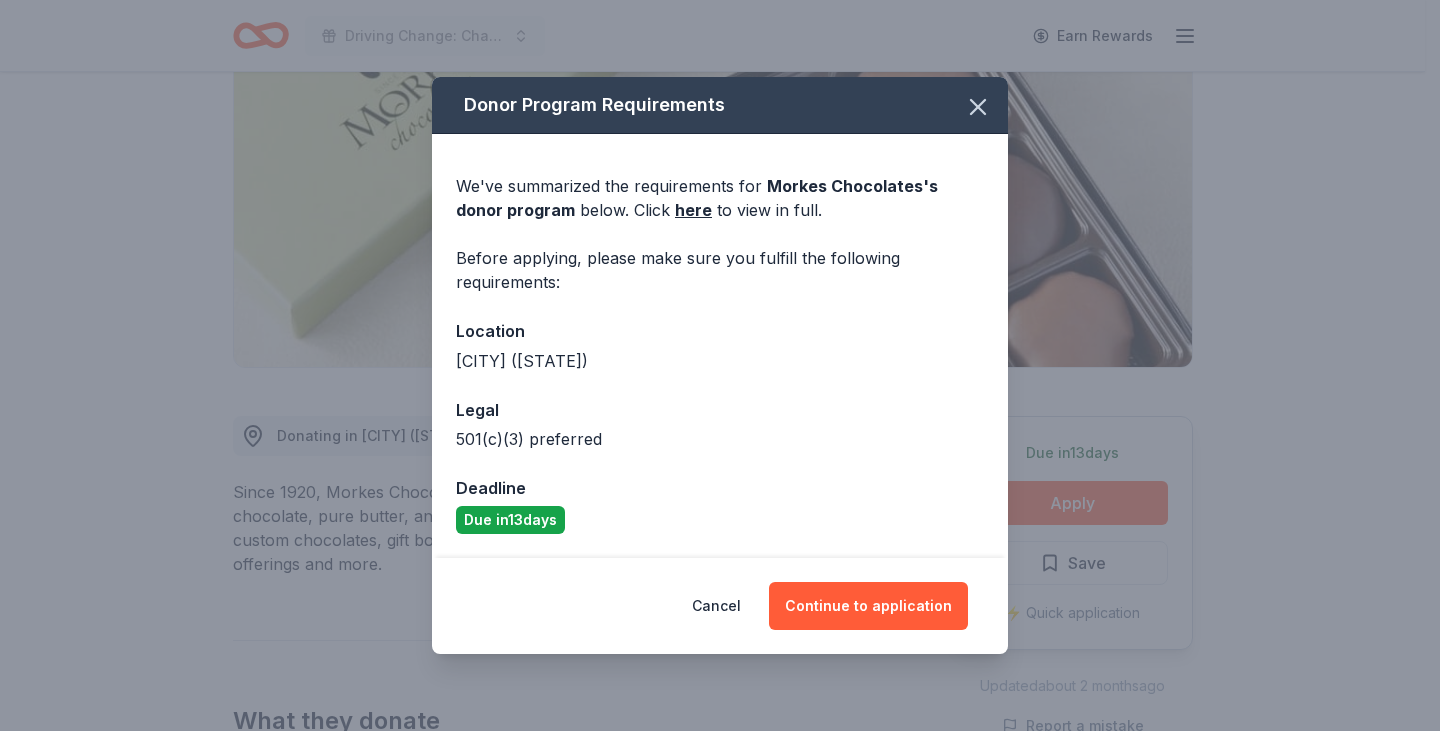 drag, startPoint x: 924, startPoint y: 606, endPoint x: 779, endPoint y: 237, distance: 396.4669 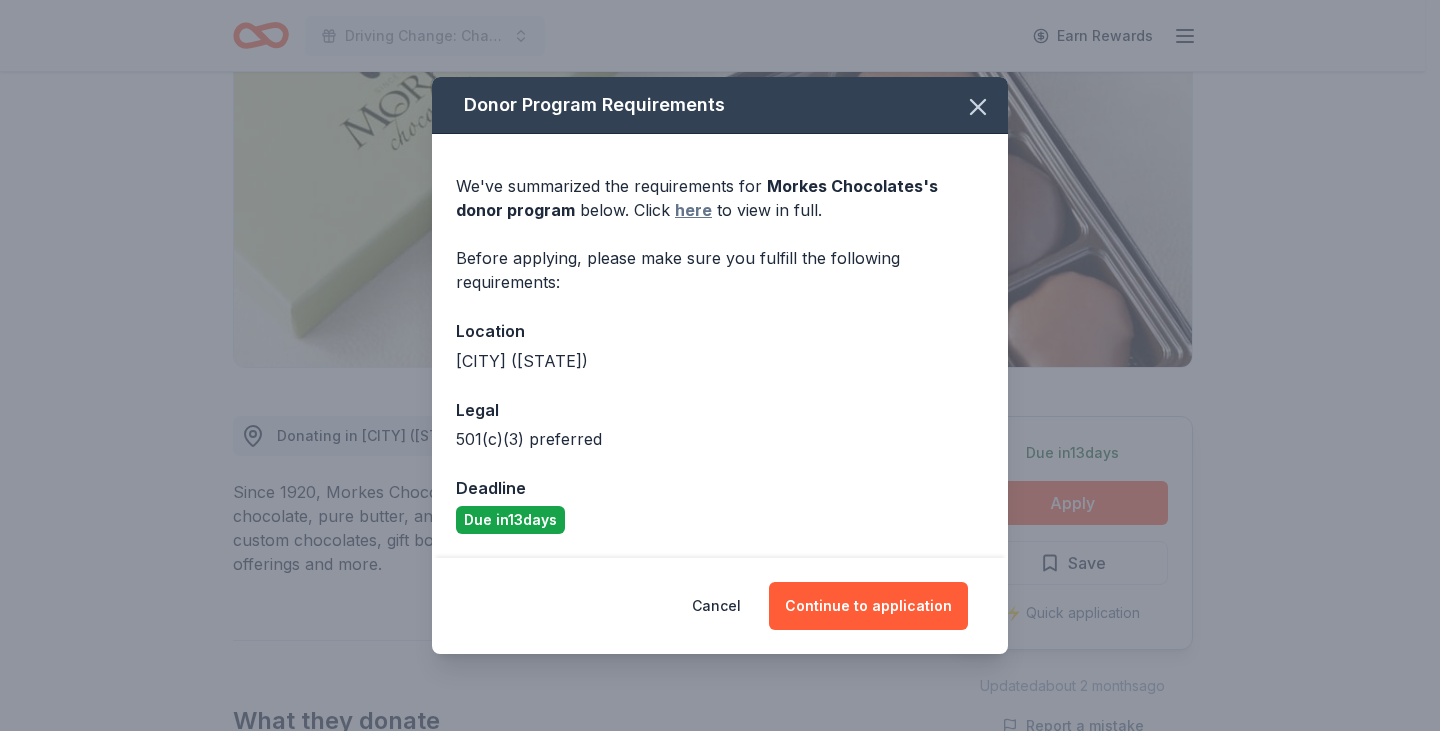click on "here" at bounding box center (693, 210) 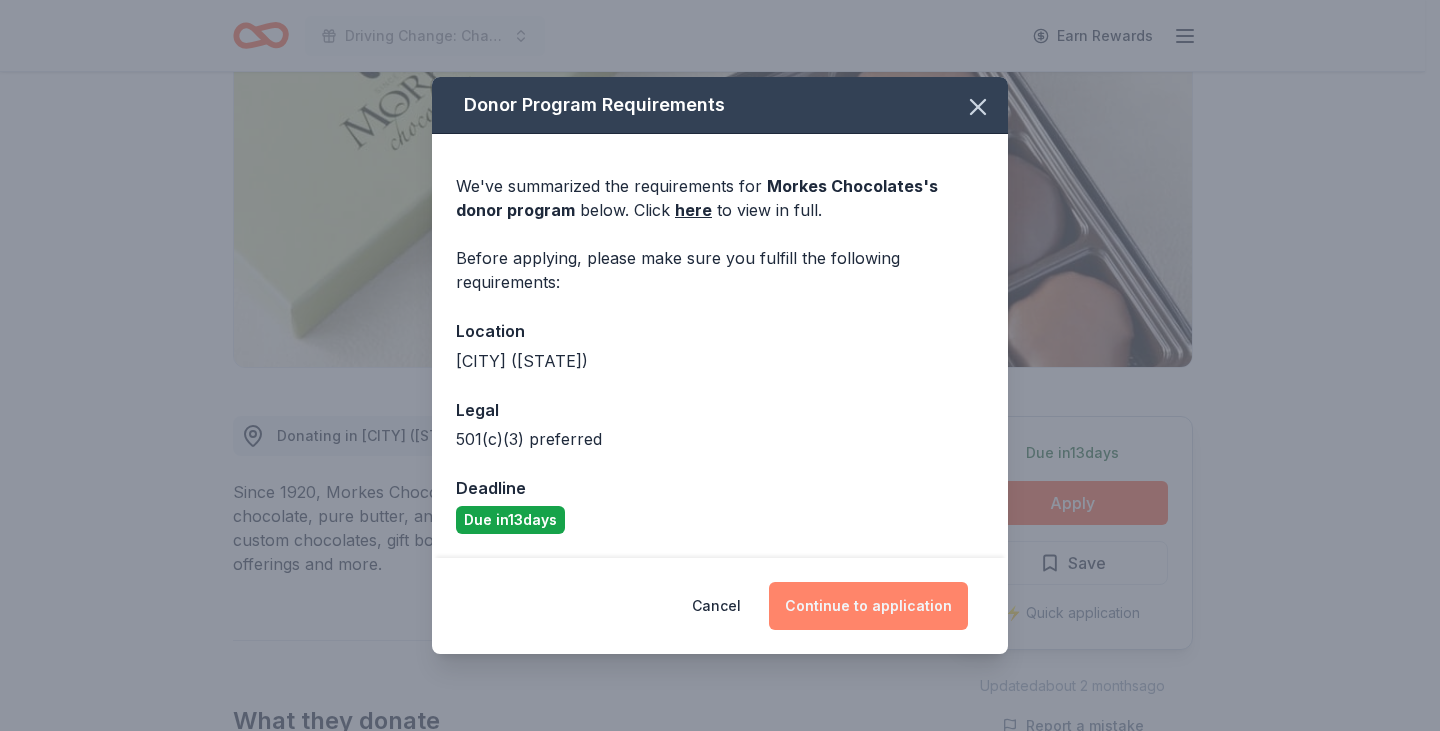 click on "Continue to application" at bounding box center [868, 606] 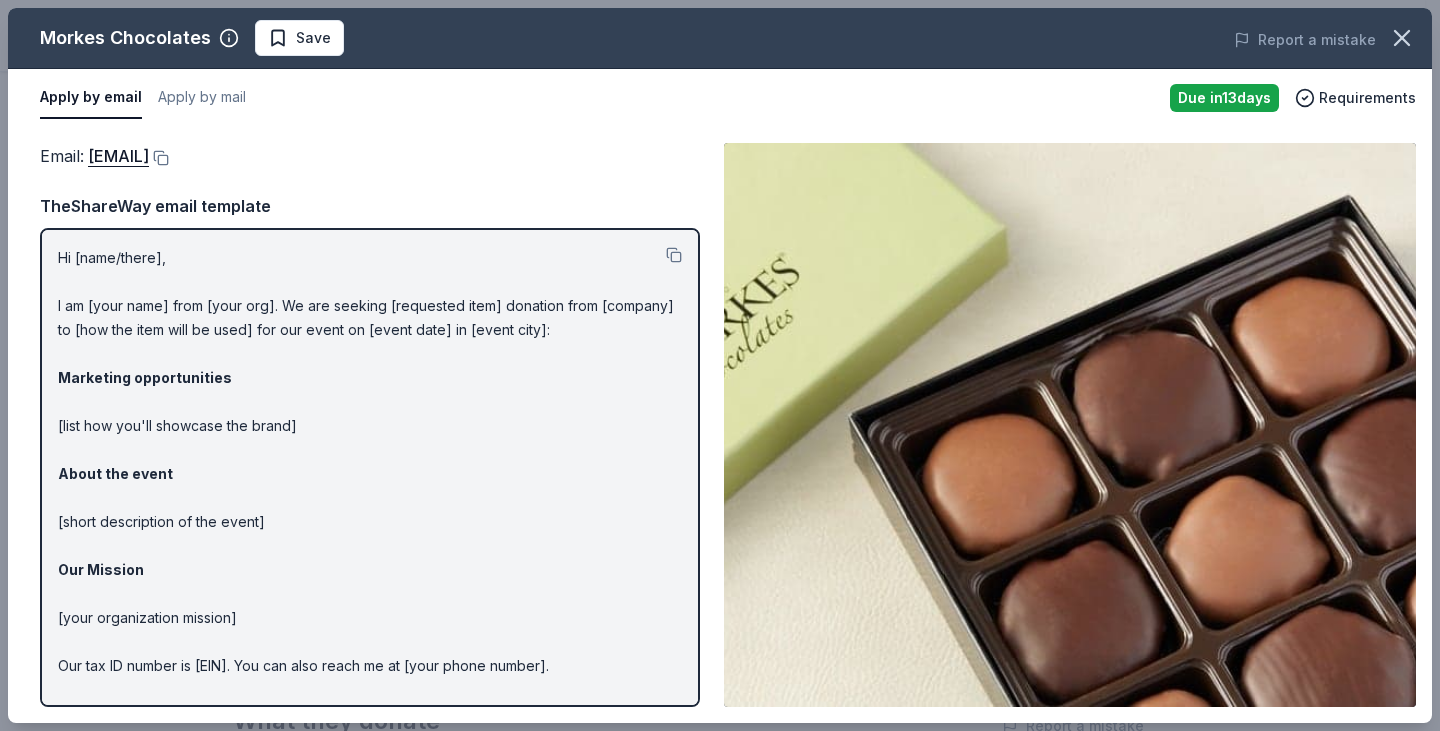 click at bounding box center (1070, 425) 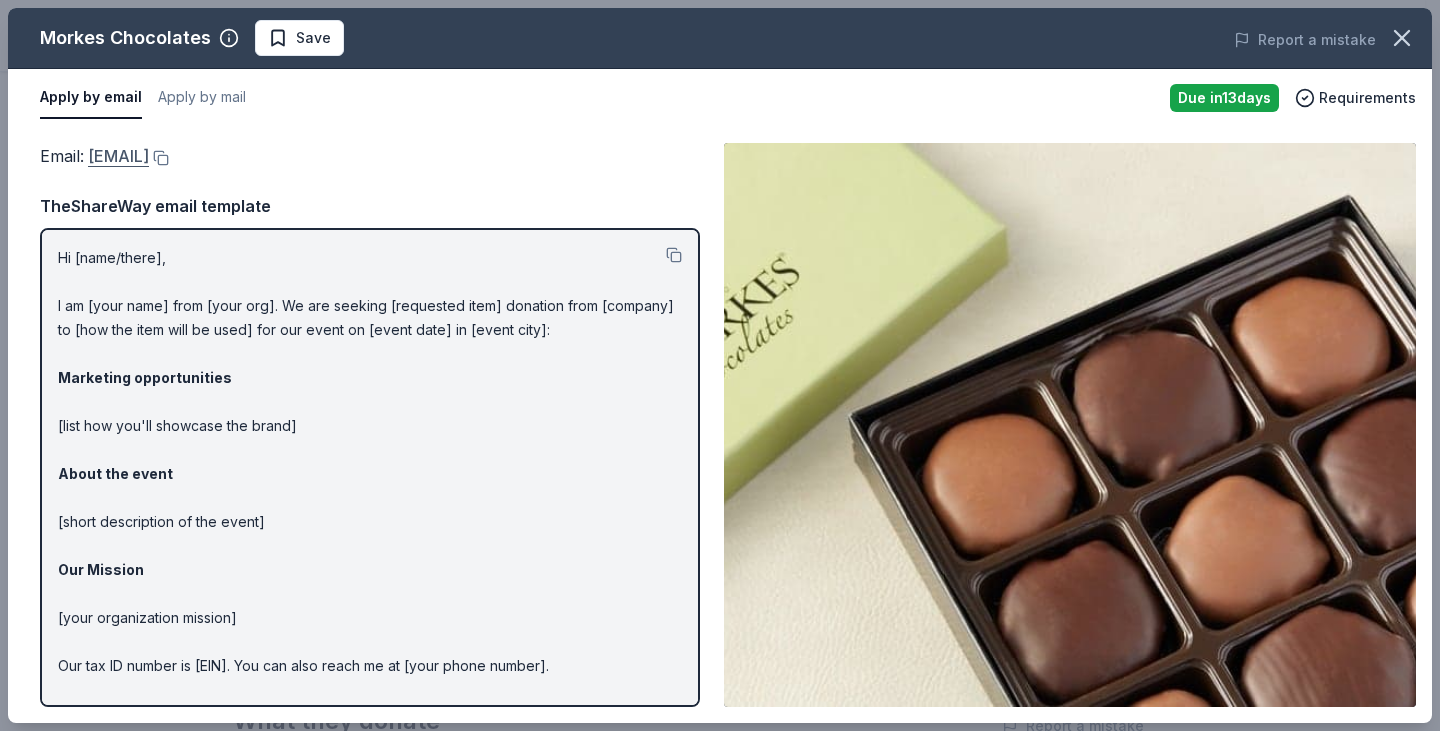 click on "[EMAIL]" at bounding box center (118, 156) 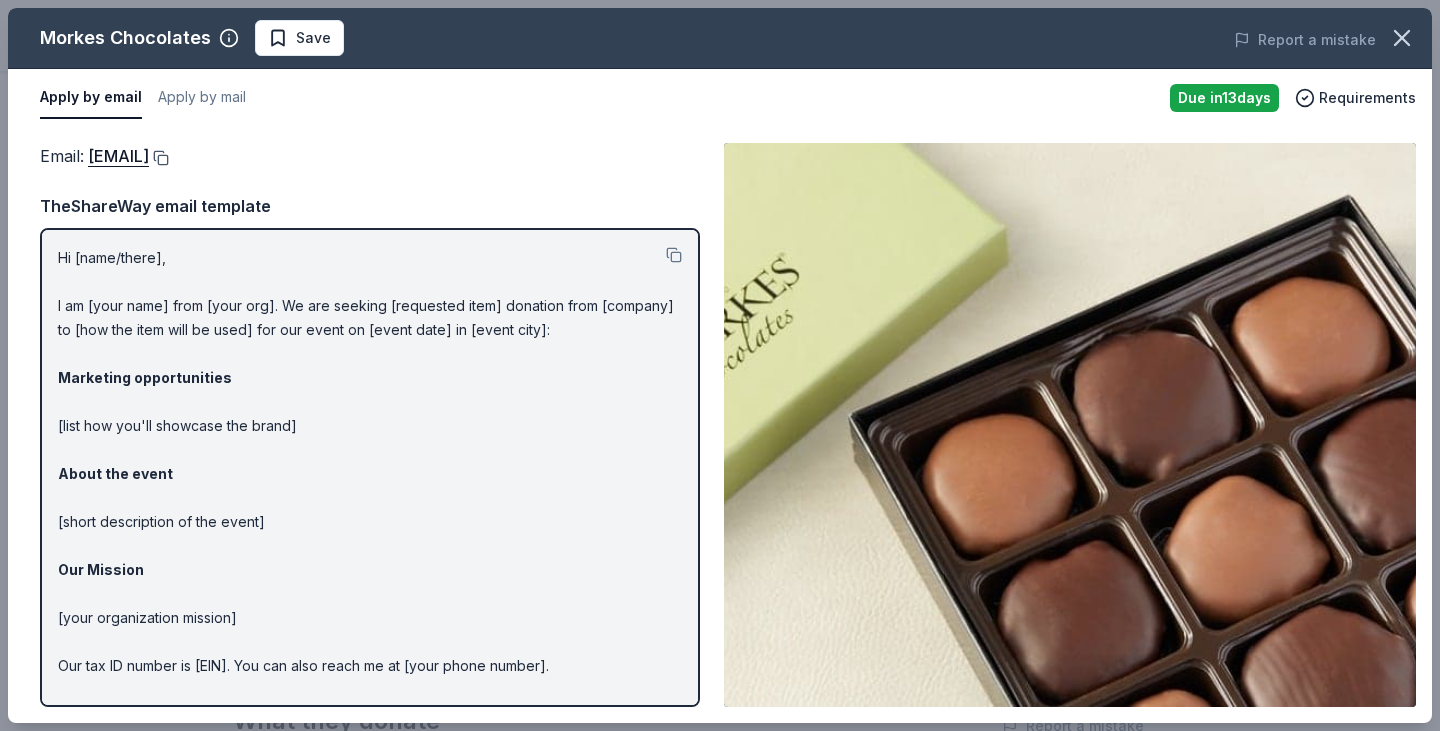click at bounding box center (159, 158) 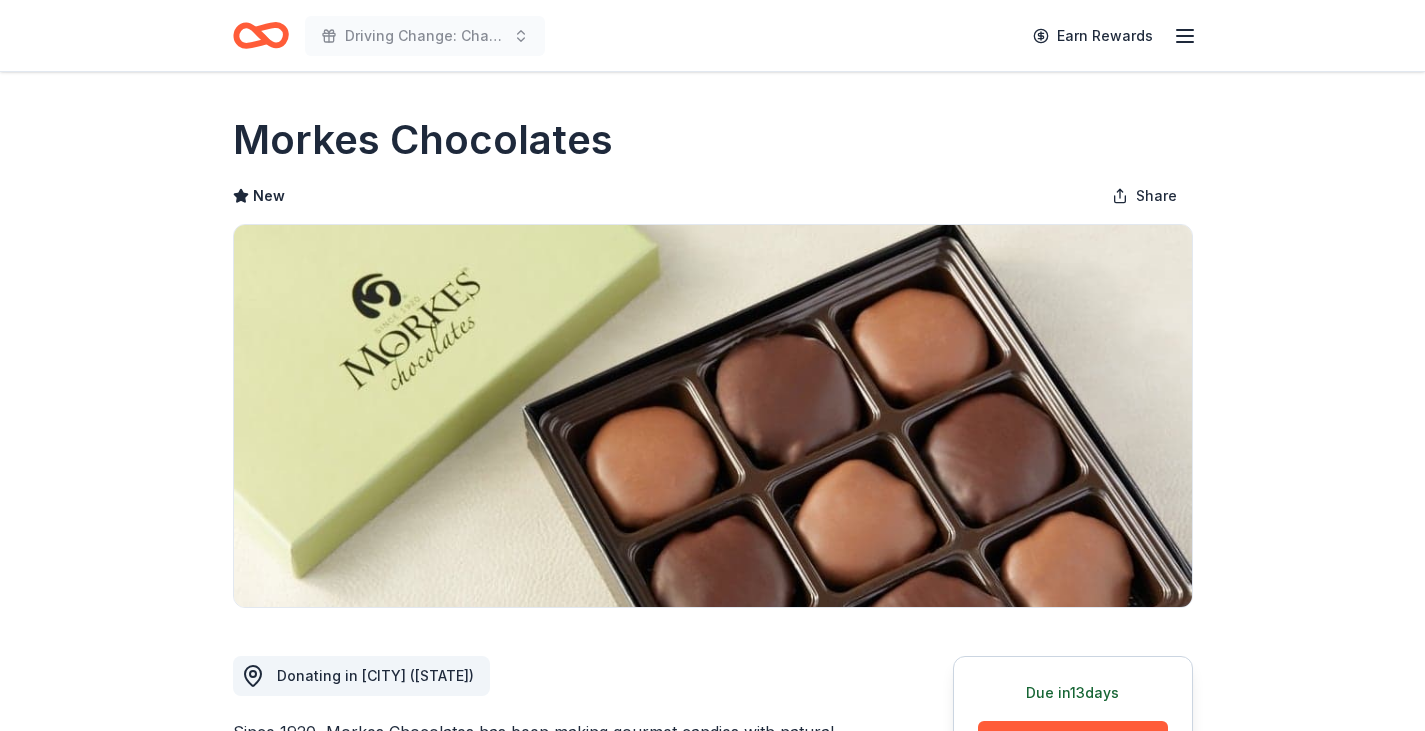 scroll, scrollTop: 0, scrollLeft: 0, axis: both 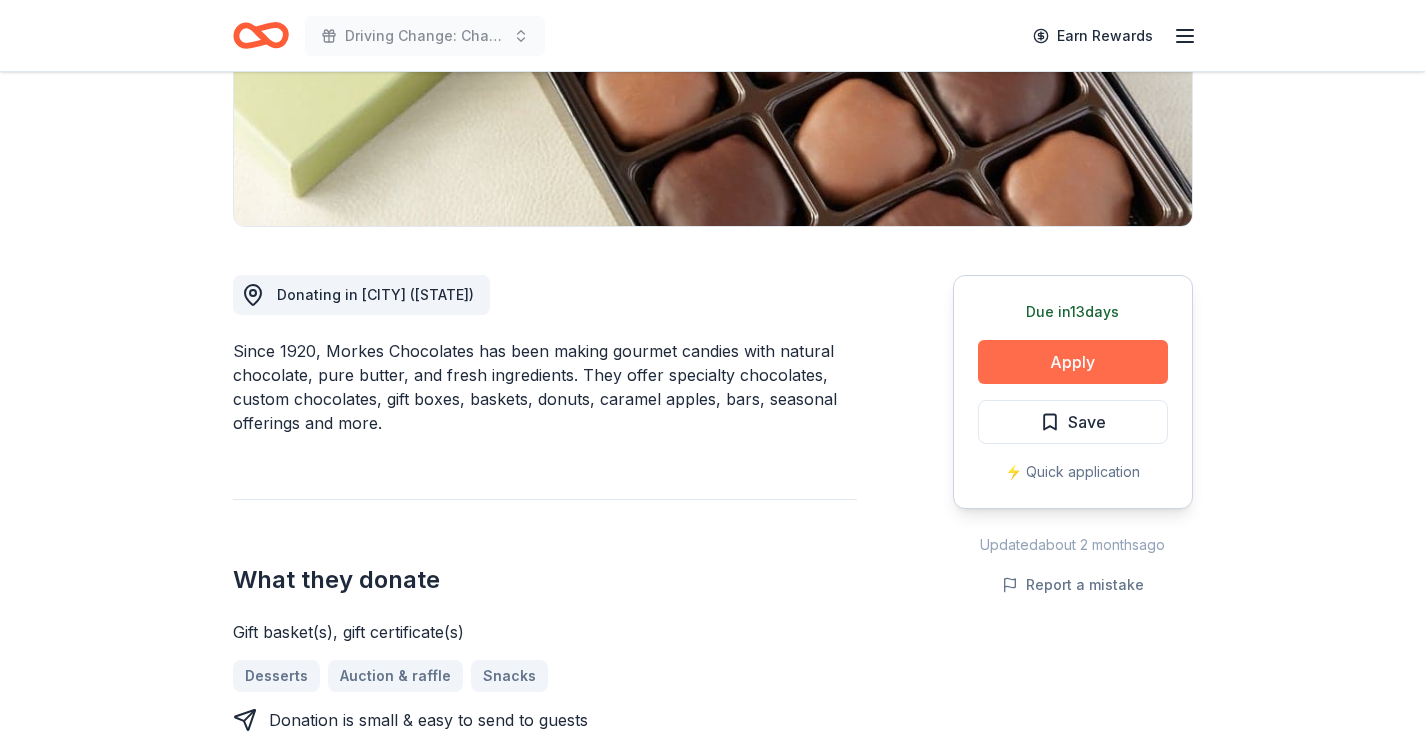 click on "Apply" at bounding box center [1073, 362] 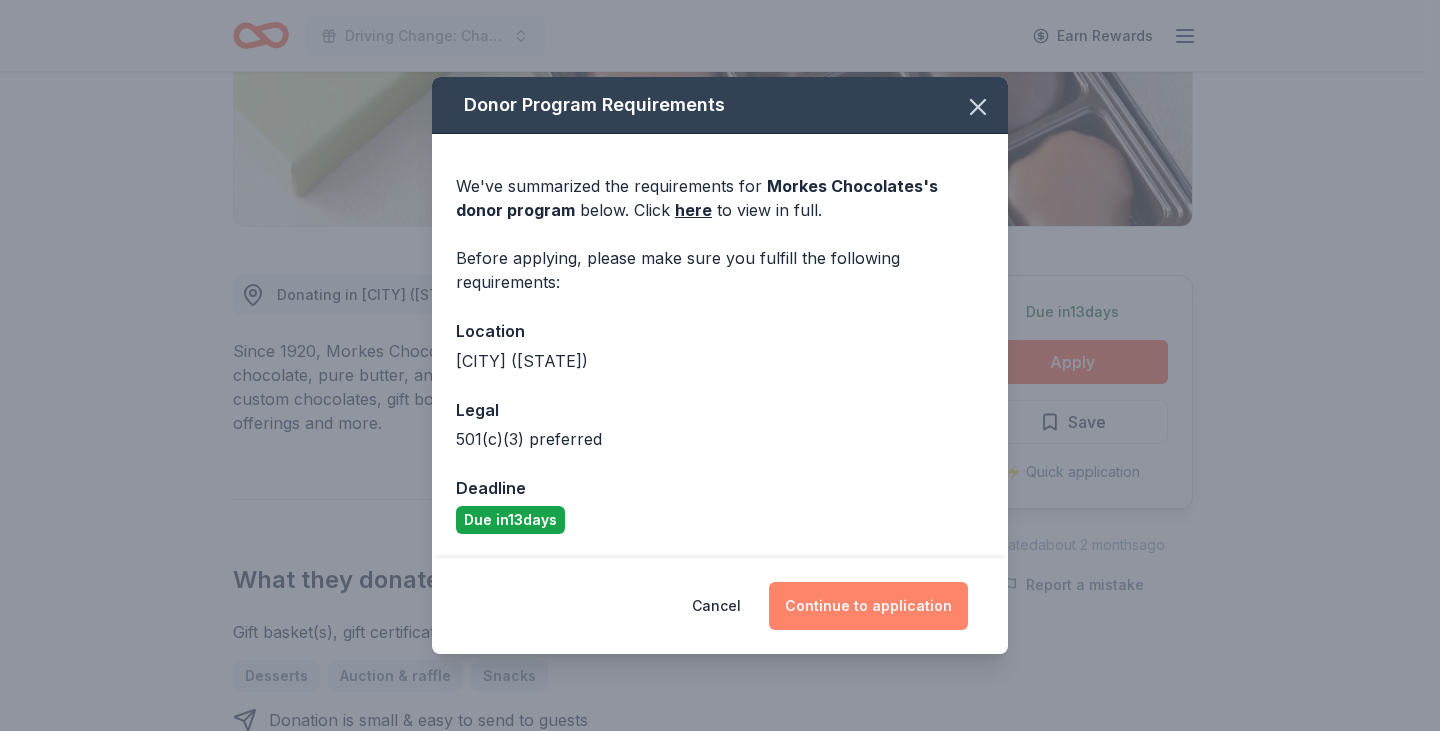 click on "Continue to application" at bounding box center (868, 606) 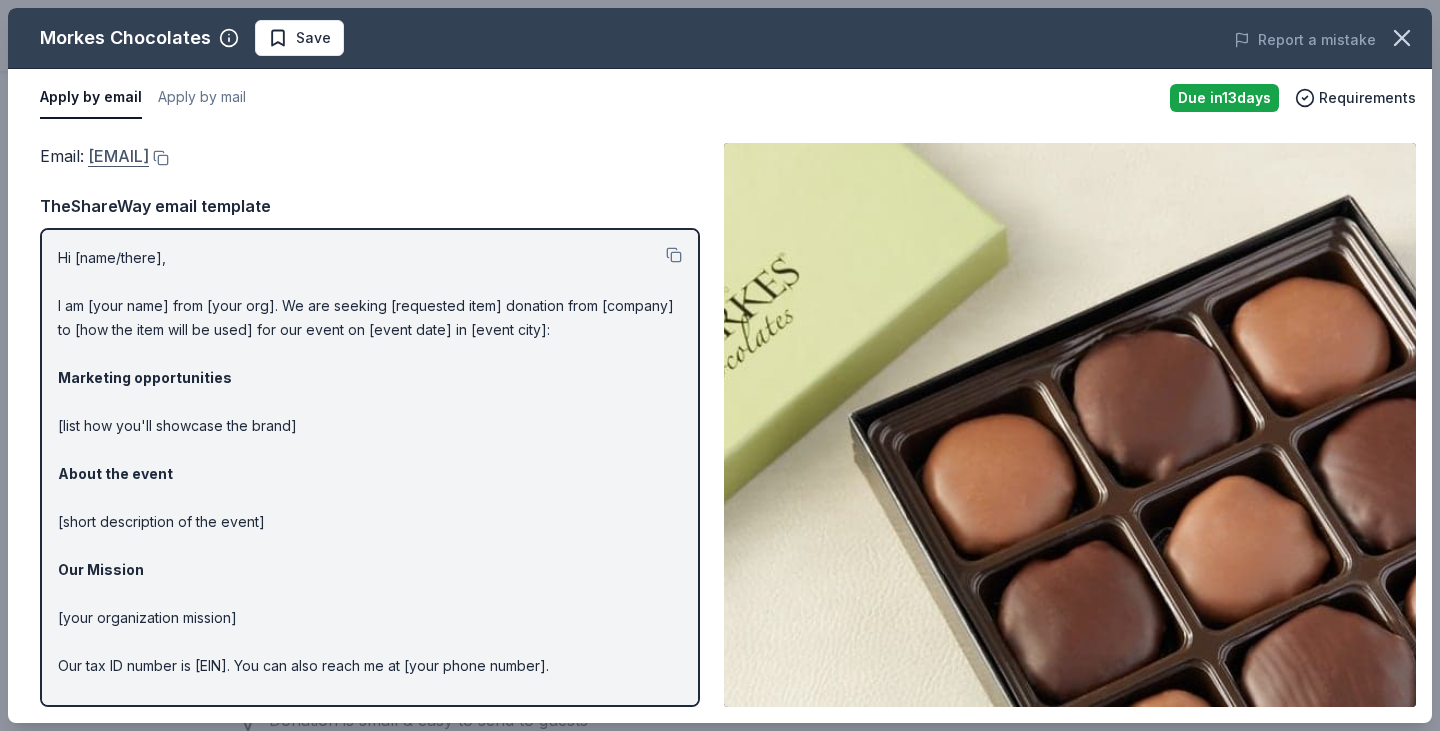 click on "[EMAIL]" at bounding box center [118, 156] 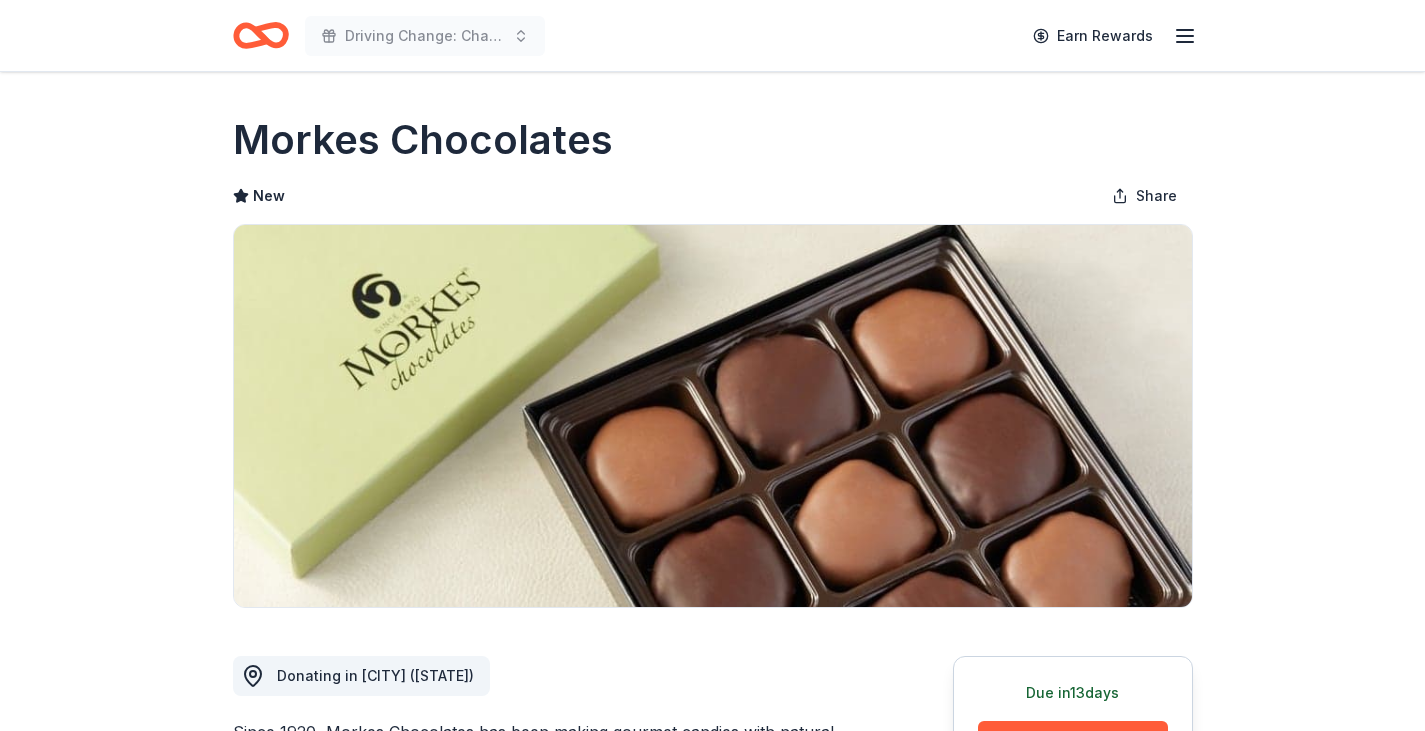 scroll, scrollTop: 0, scrollLeft: 0, axis: both 